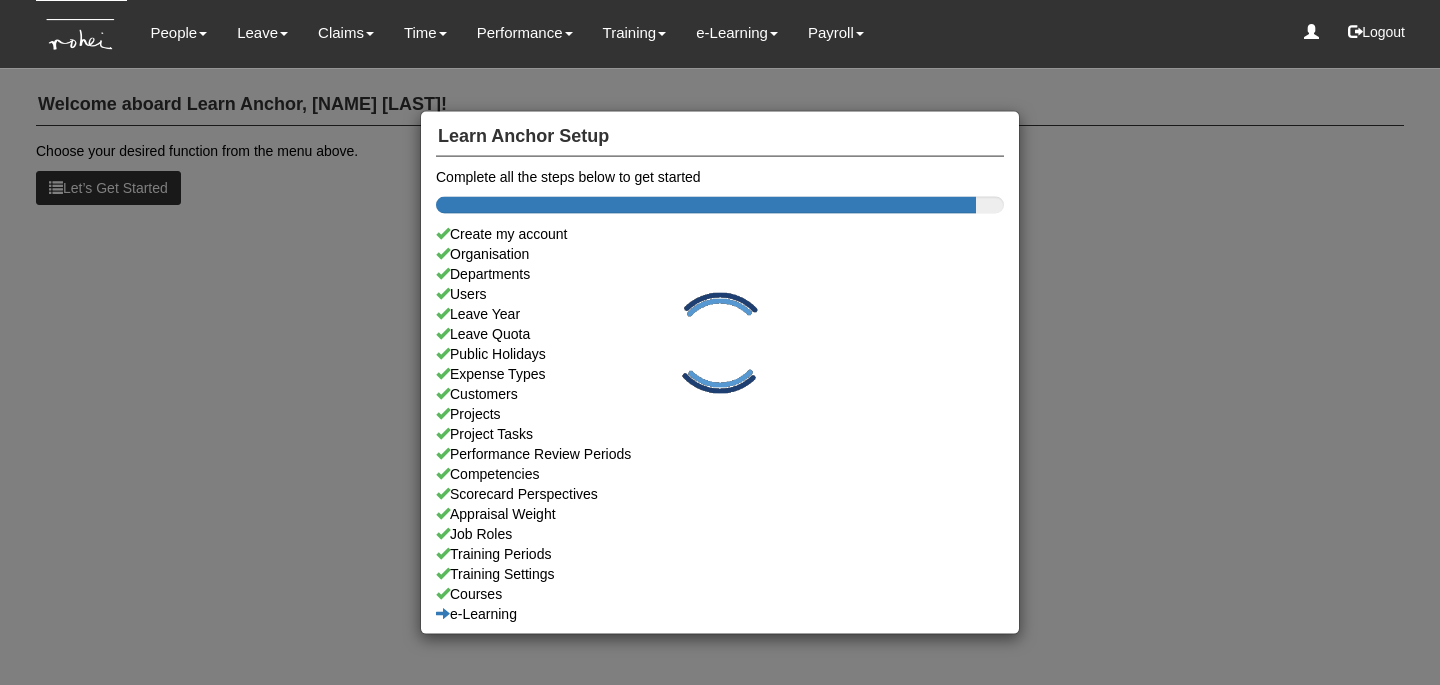 scroll, scrollTop: 0, scrollLeft: 0, axis: both 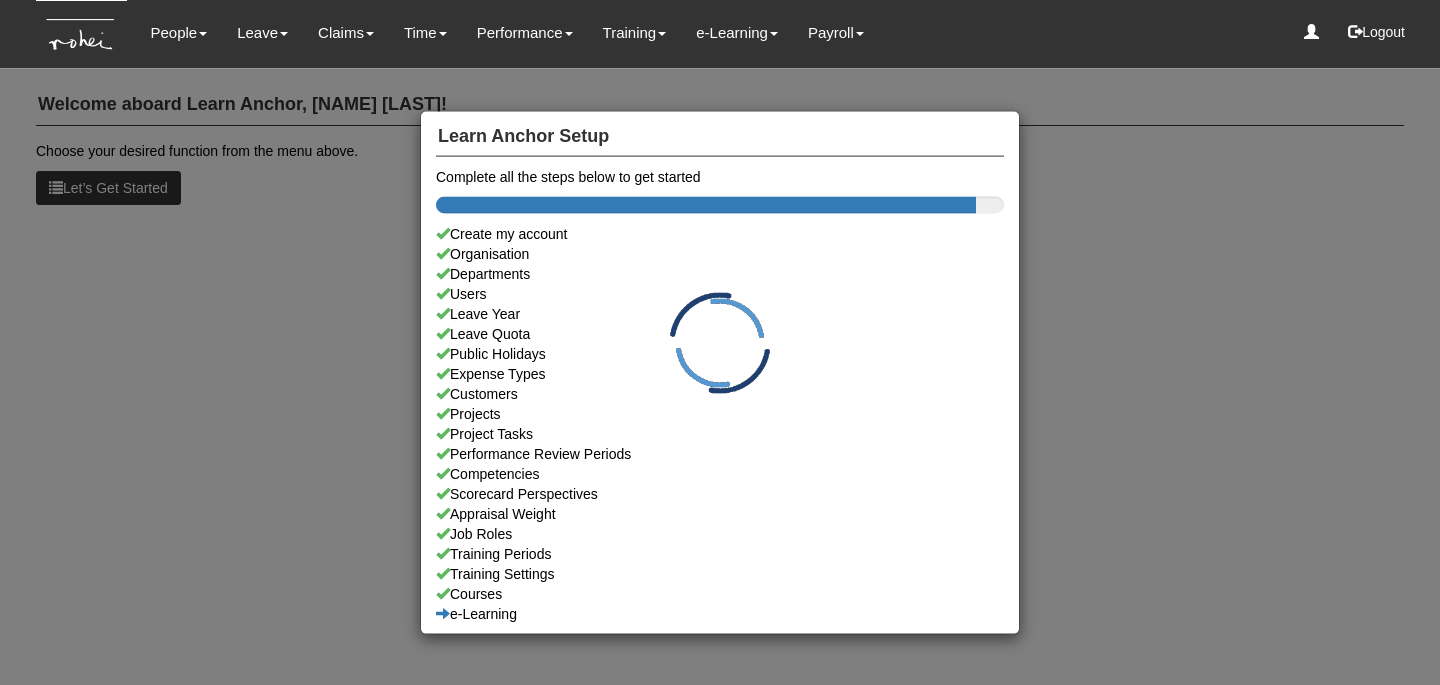 click on "Learn Anchor Setup
Complete all the steps below to get started
Create my account
Organisation
Departments
Users
Leave Year
Leave Quota
Public Holidays
Expense Types
Customers
Projects
Project Tasks
Performance Review Periods
Competencies
Scorecard Perspectives
Appraisal Weight
Job Roles
Training Periods
Training Settings
Courses
e-Learning" at bounding box center (720, 342) 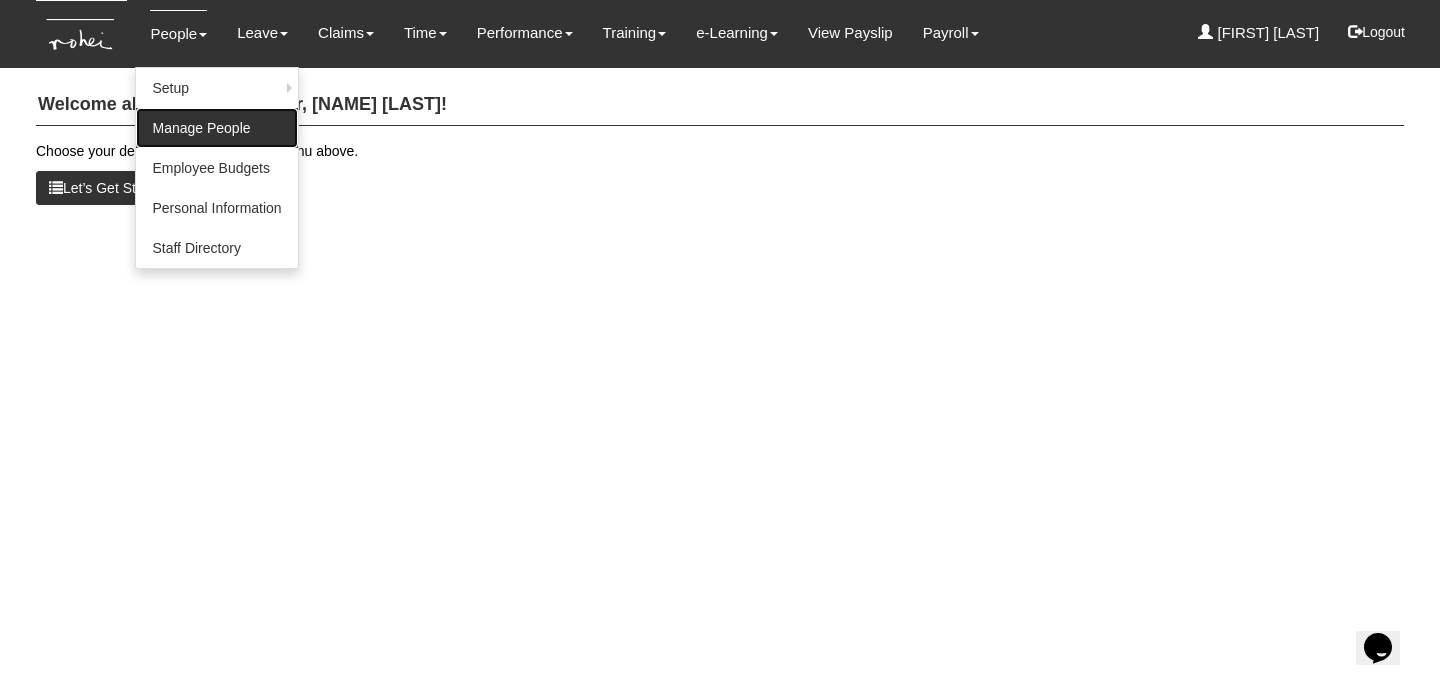 scroll, scrollTop: 0, scrollLeft: 0, axis: both 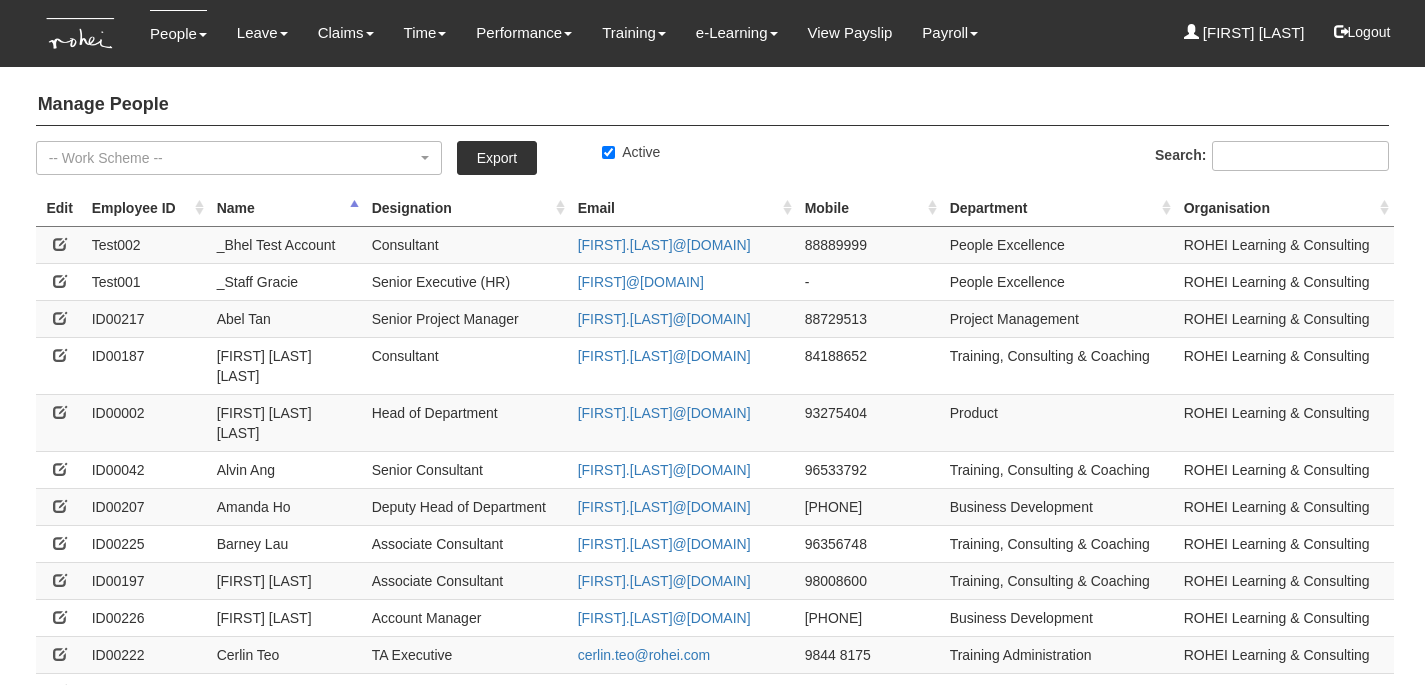 select on "50" 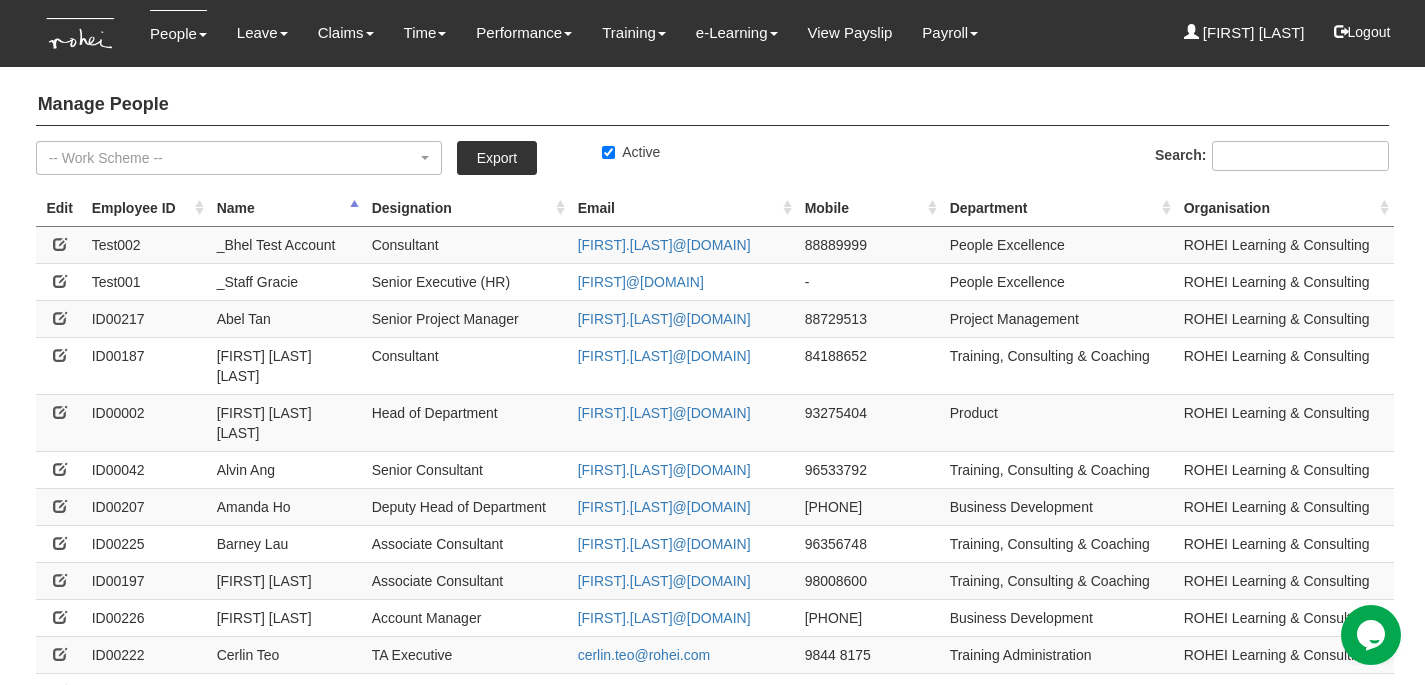 scroll, scrollTop: 0, scrollLeft: 0, axis: both 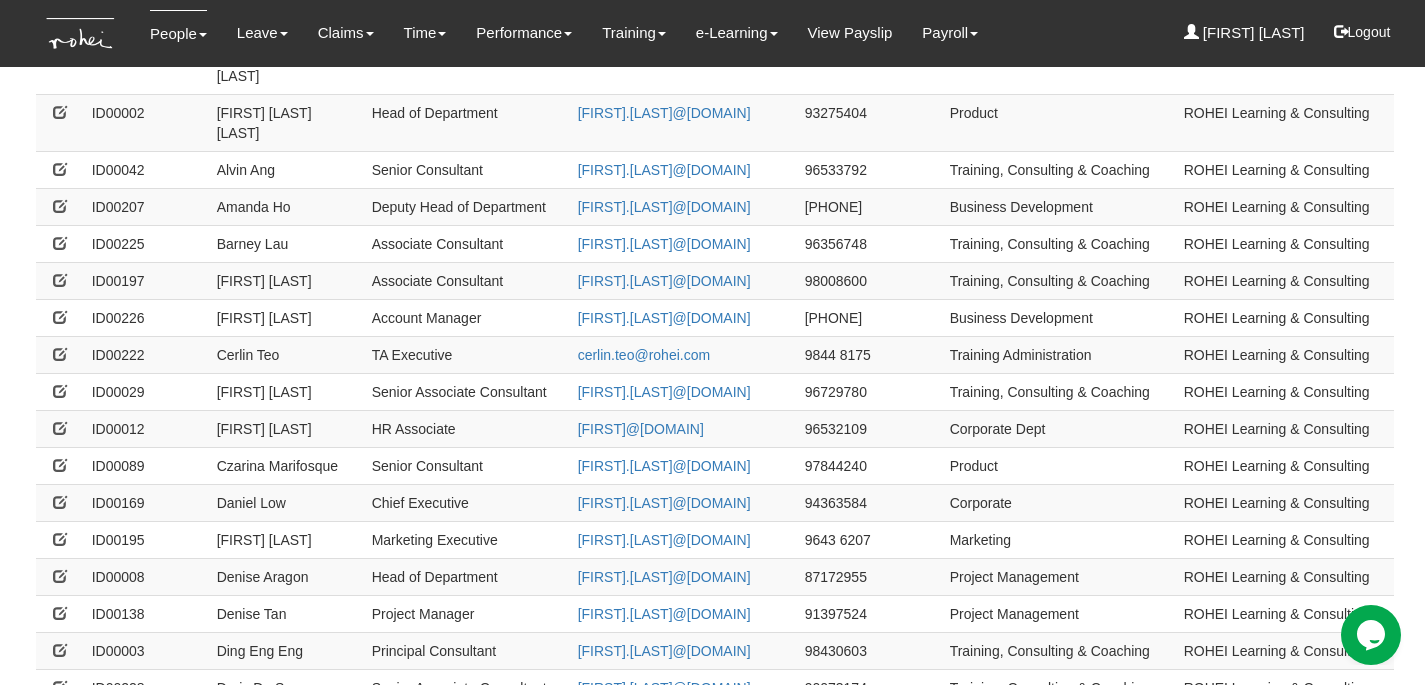 drag, startPoint x: 474, startPoint y: 456, endPoint x: 350, endPoint y: 455, distance: 124.004036 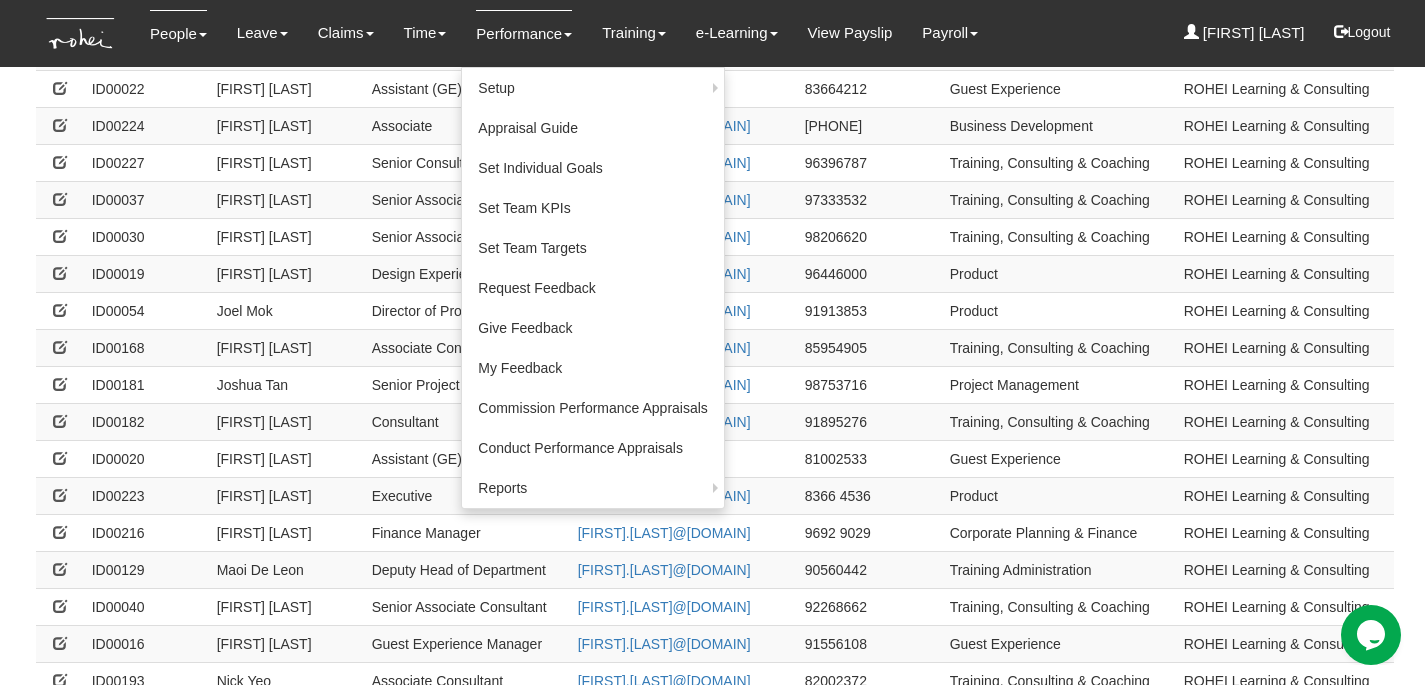 scroll, scrollTop: 1470, scrollLeft: 0, axis: vertical 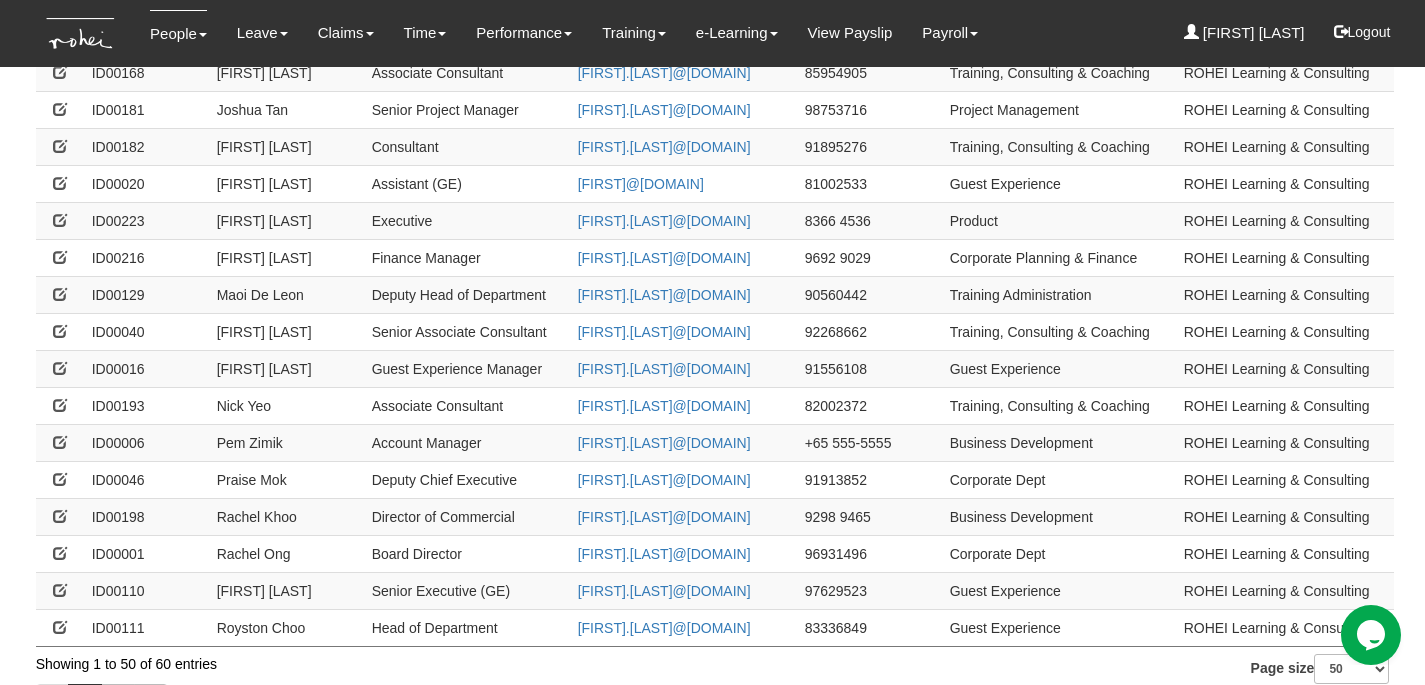 click on "1" at bounding box center [85, 701] 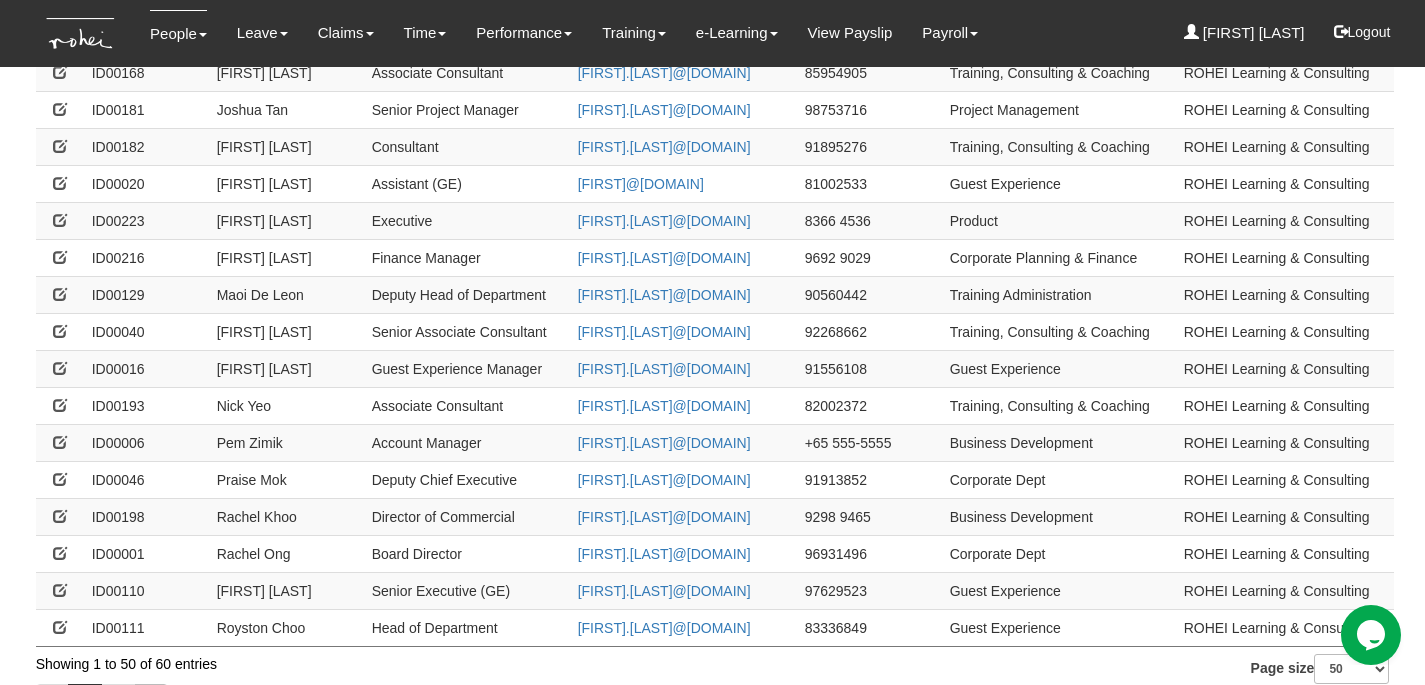 click on "2" at bounding box center (118, 701) 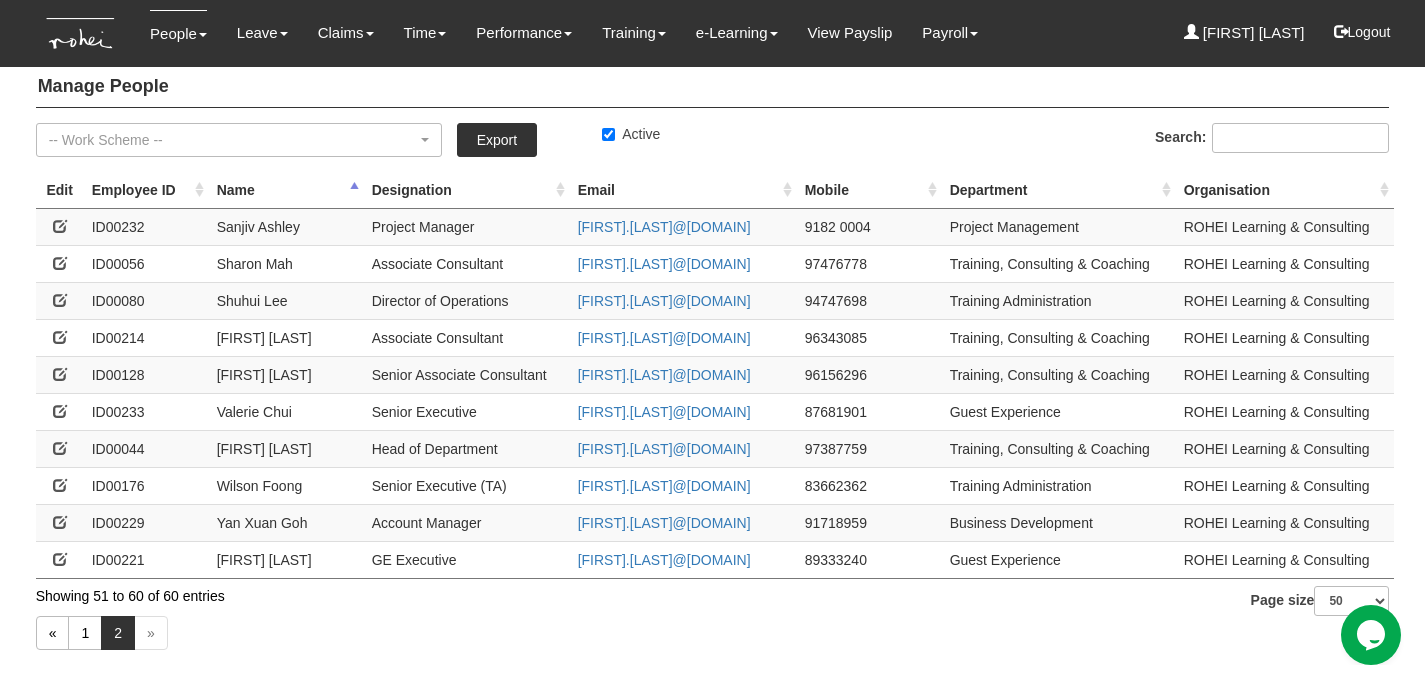 scroll, scrollTop: 10, scrollLeft: 0, axis: vertical 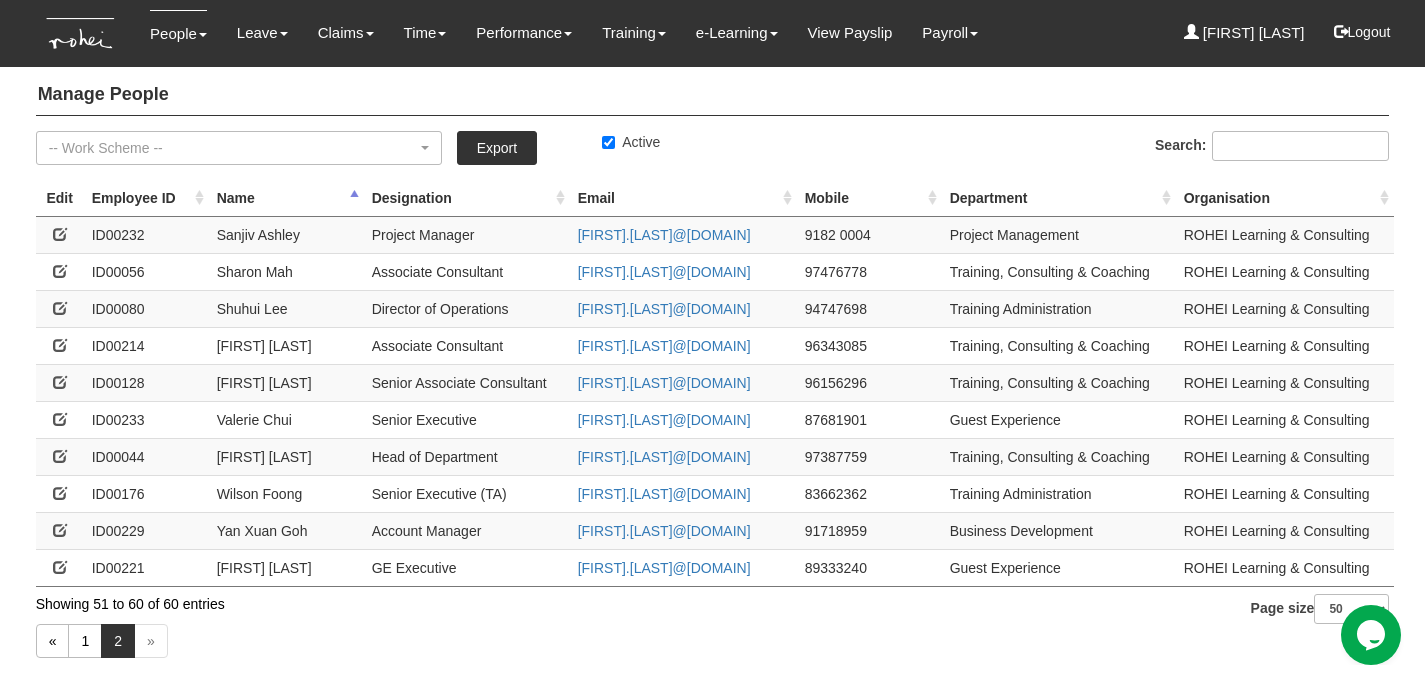 drag, startPoint x: 214, startPoint y: 455, endPoint x: 508, endPoint y: 462, distance: 294.0833 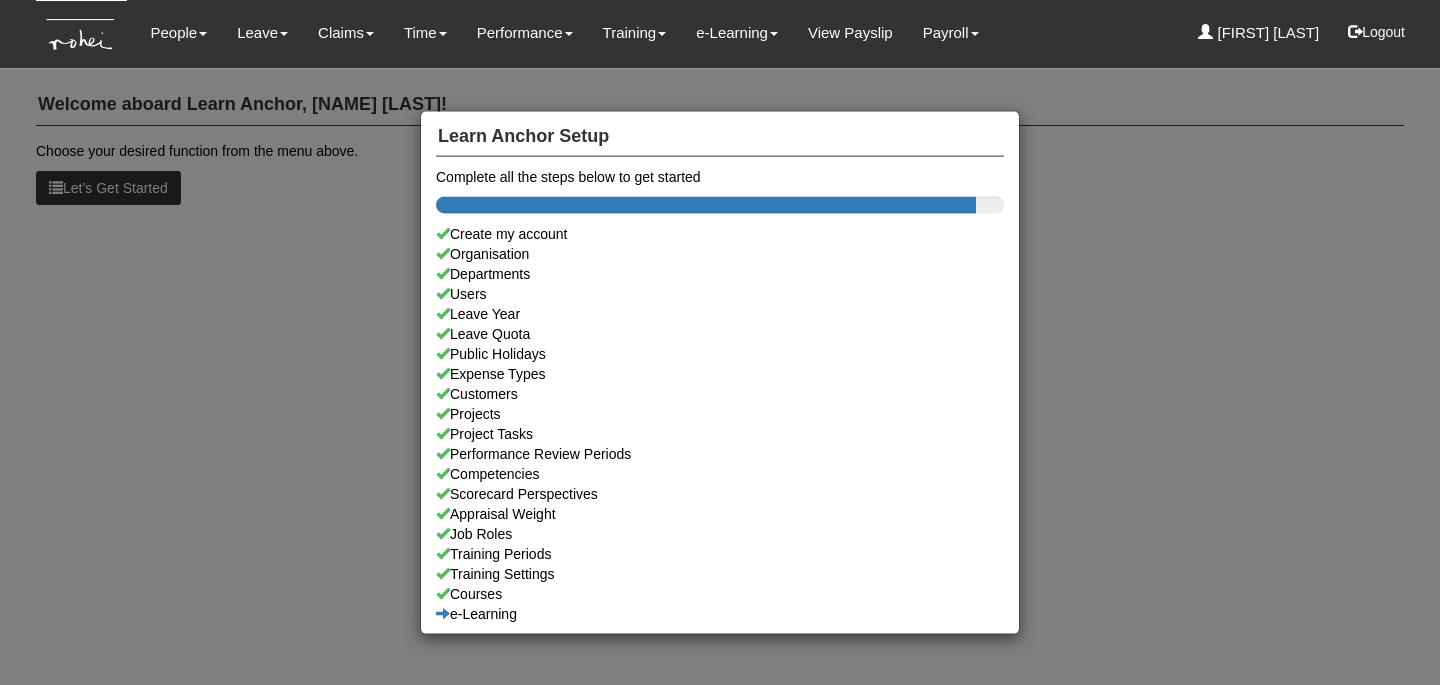 scroll, scrollTop: 0, scrollLeft: 0, axis: both 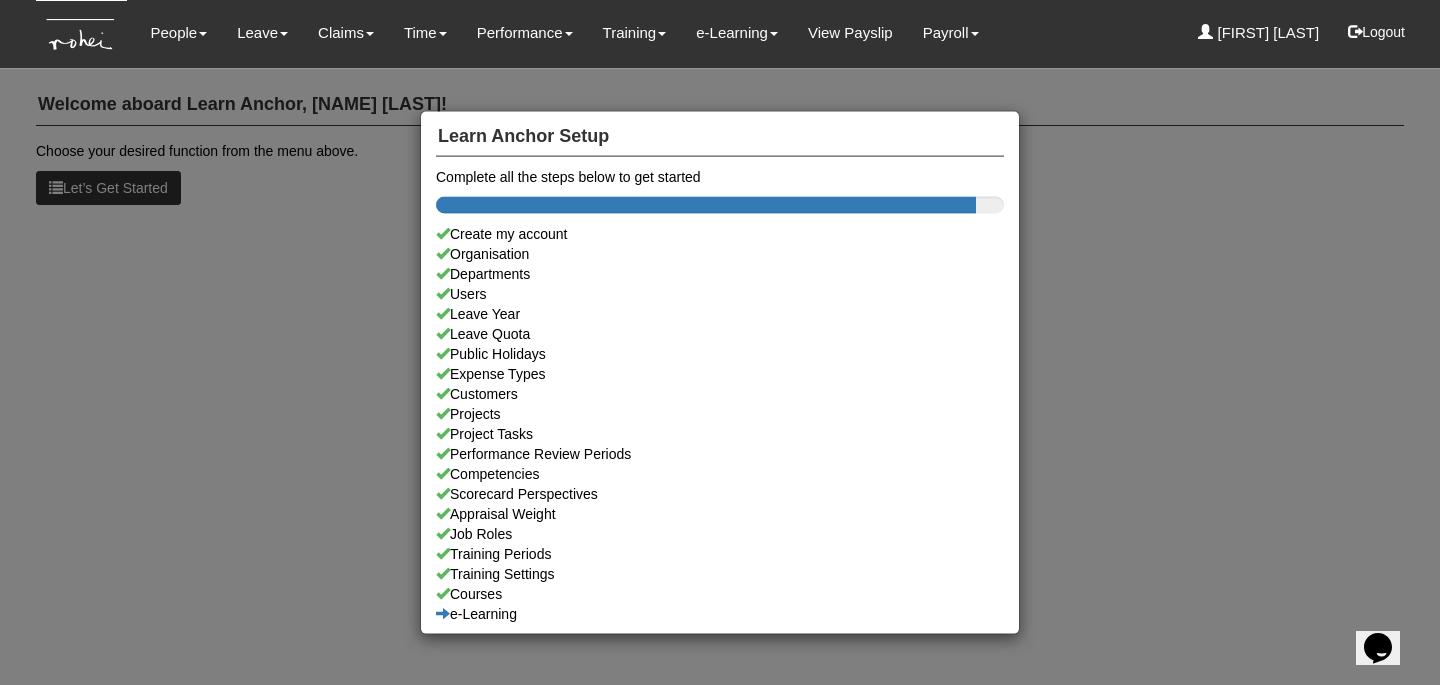 click on "Learn Anchor Setup
Complete all the steps below to get started
Create my account
Organisation
Departments
Users
Leave Year
Leave Quota
Public Holidays
Expense Types
Customers
Projects
Project Tasks
Performance Review Periods
Competencies
Scorecard Perspectives
Appraisal Weight
Job Roles
Training Periods
Training Settings
Courses
e-Learning" at bounding box center (720, 342) 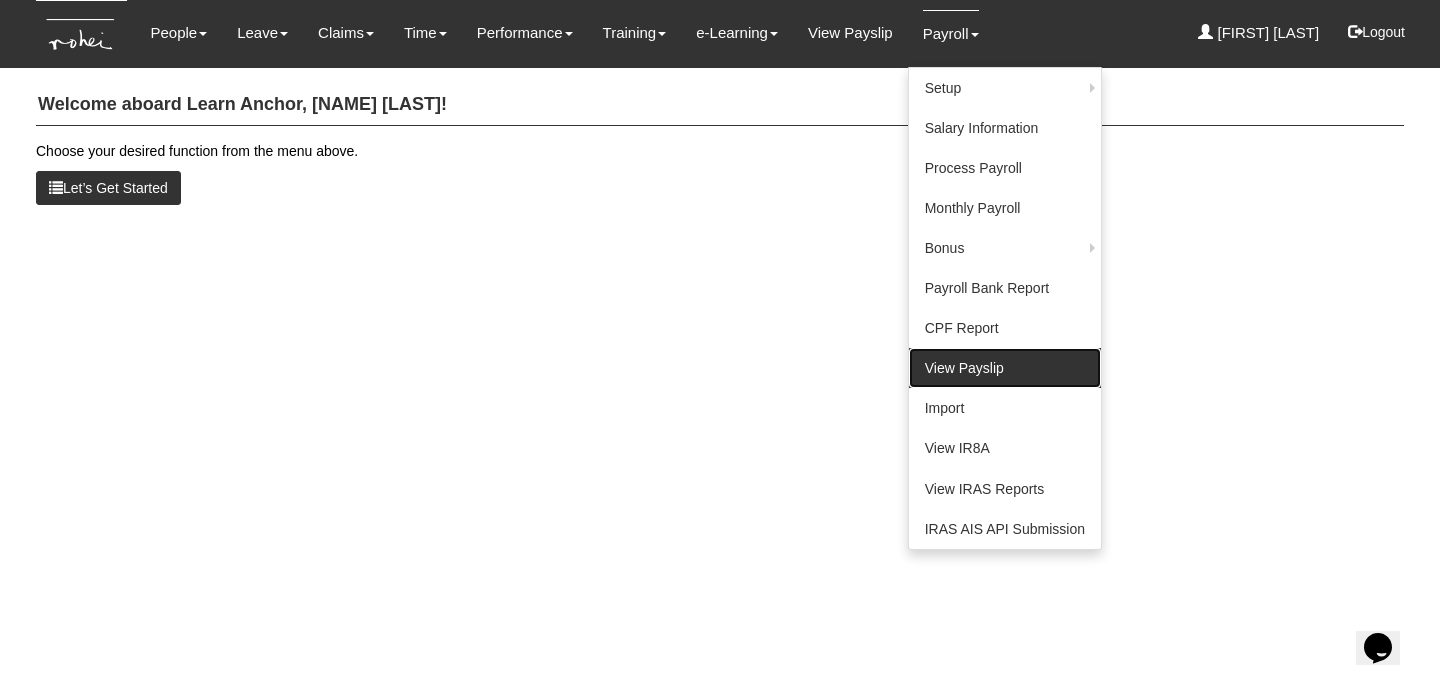click on "View Payslip" at bounding box center (1005, 368) 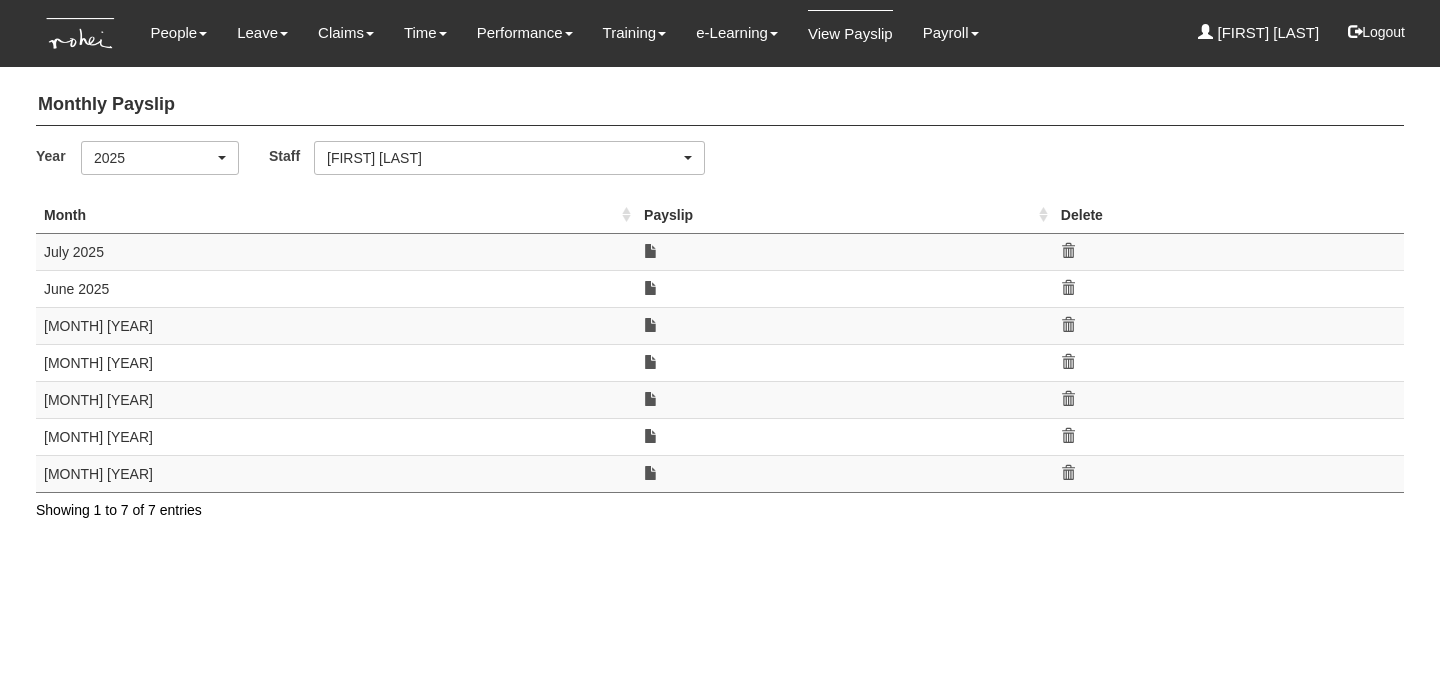 scroll, scrollTop: 0, scrollLeft: 0, axis: both 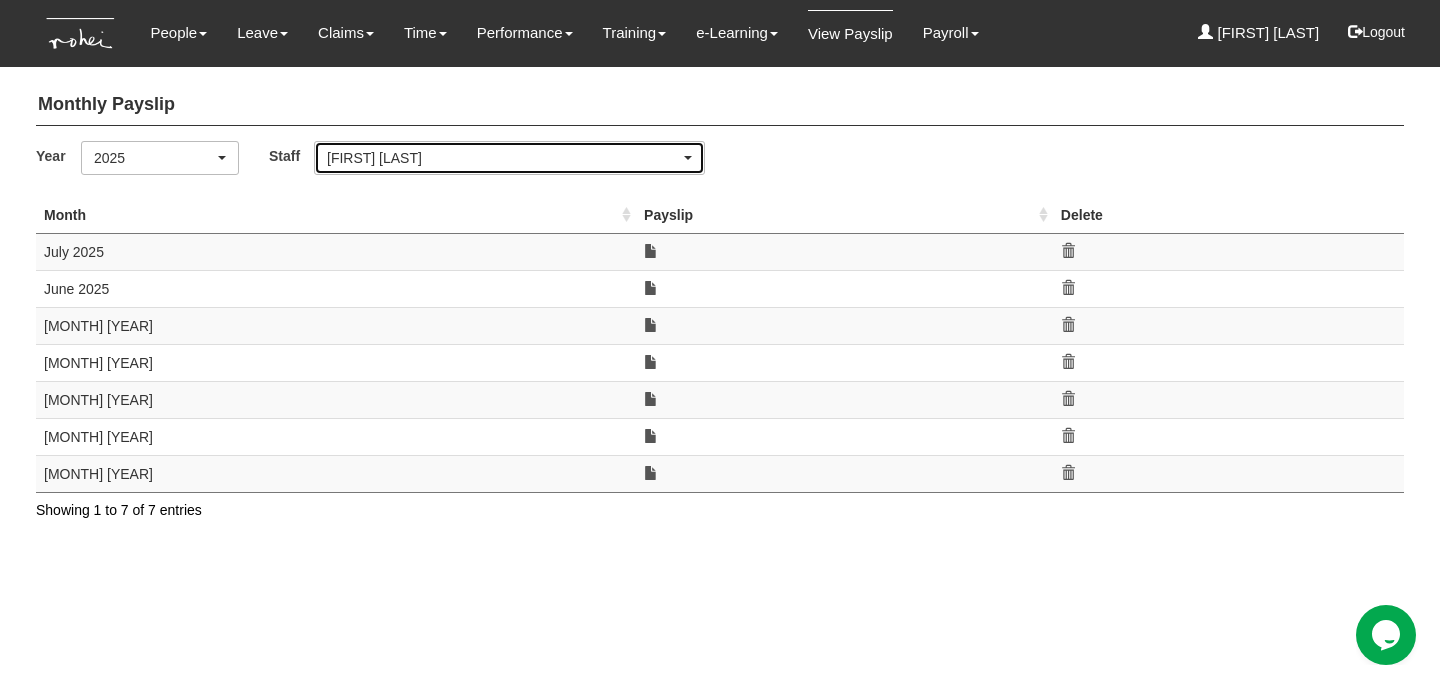 click on "[FIRST] [LAST]" at bounding box center [503, 158] 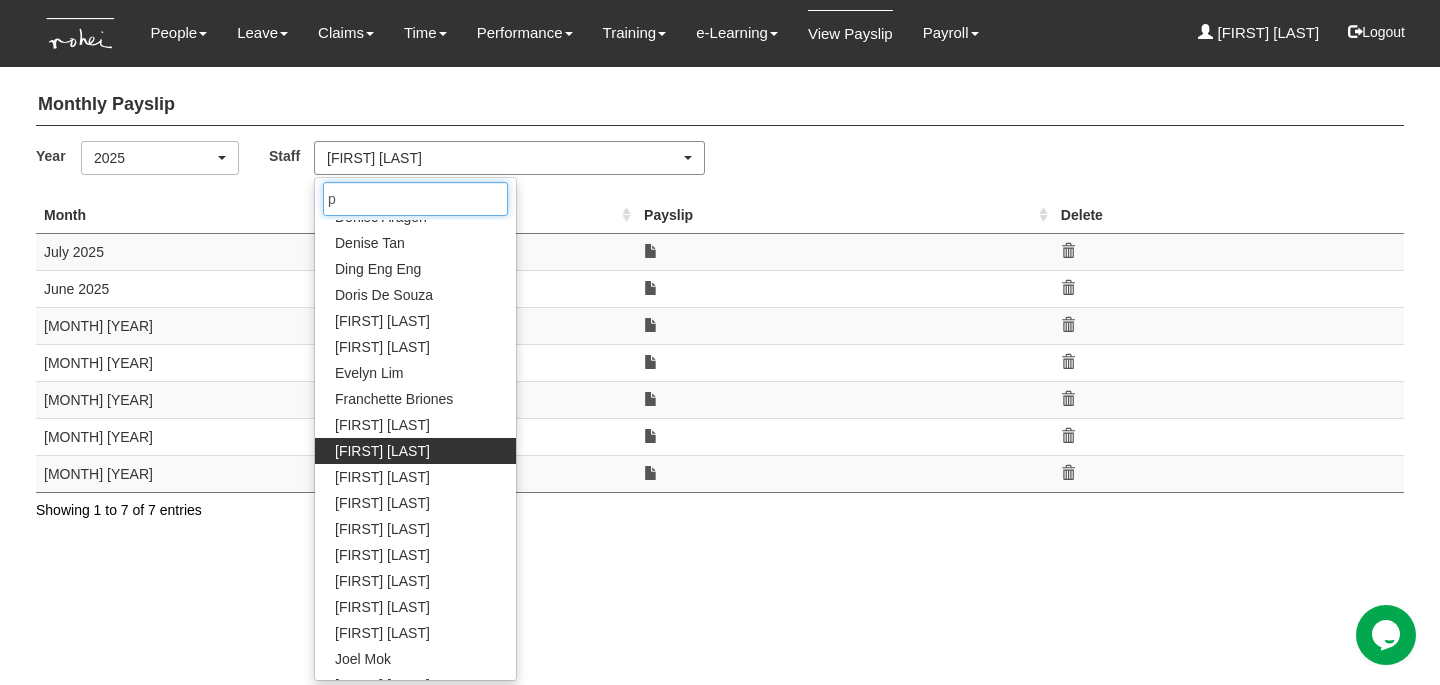 scroll, scrollTop: 0, scrollLeft: 0, axis: both 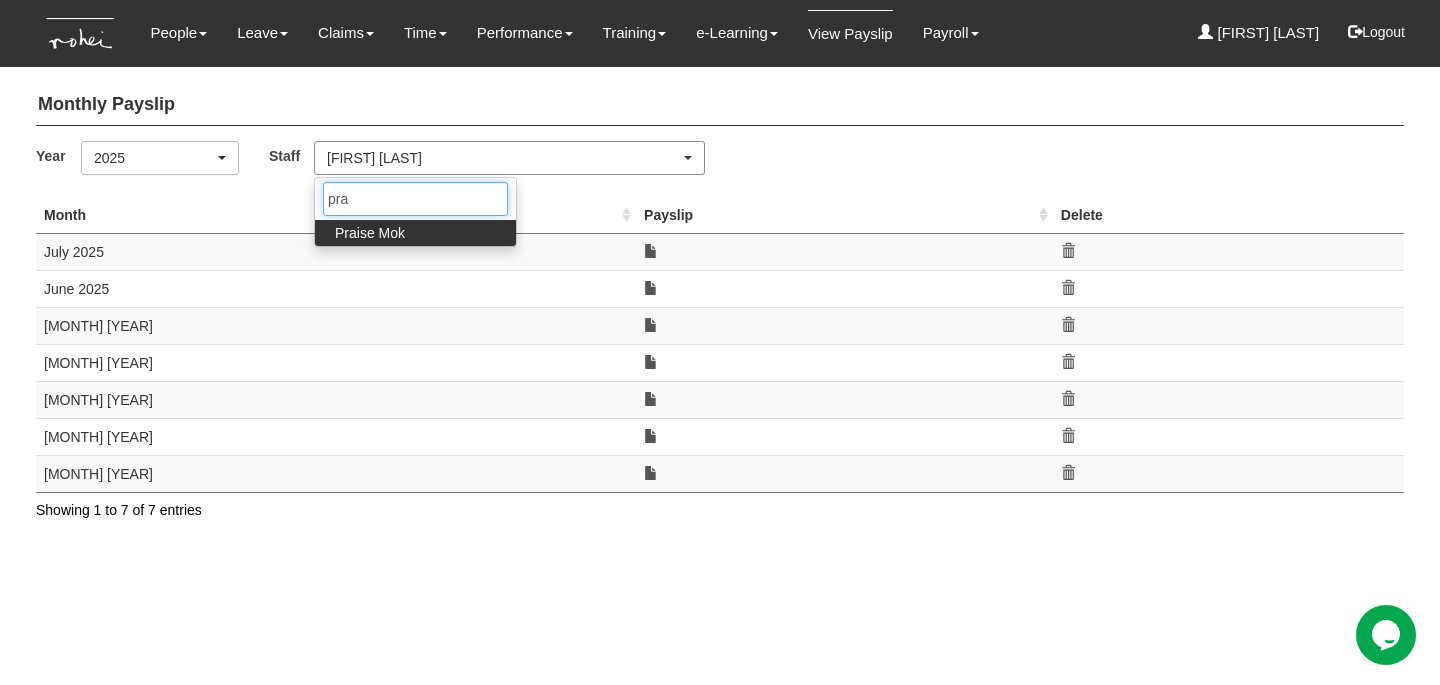 type on "prai" 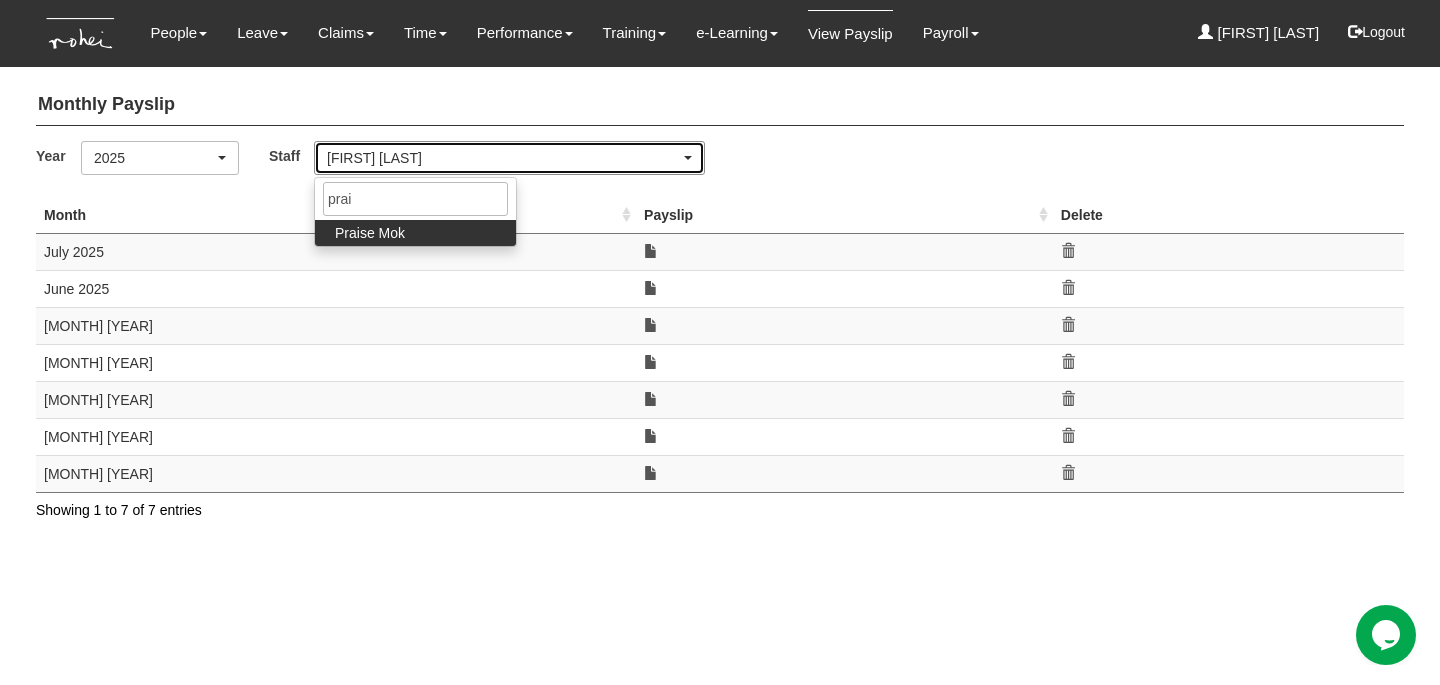 select on "a239810e-5a69-47ba-9b5d-970cc174a94c" 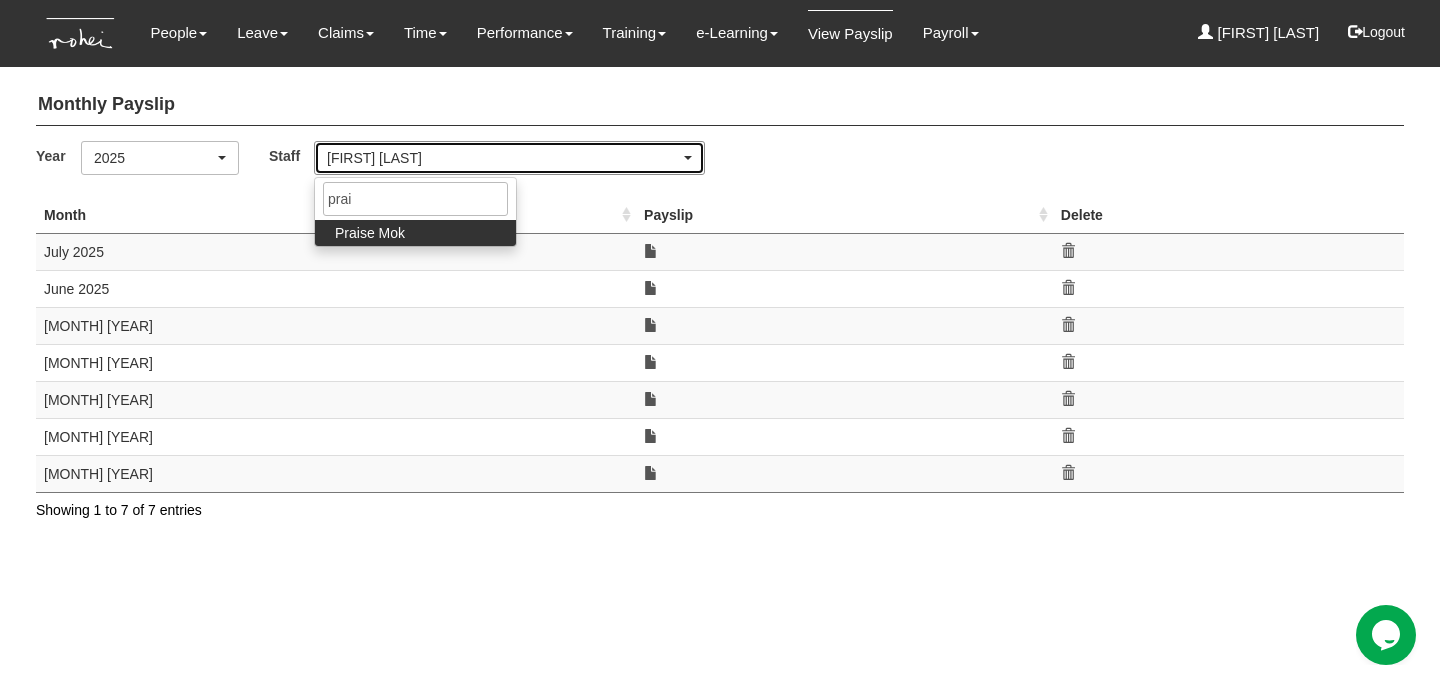 type 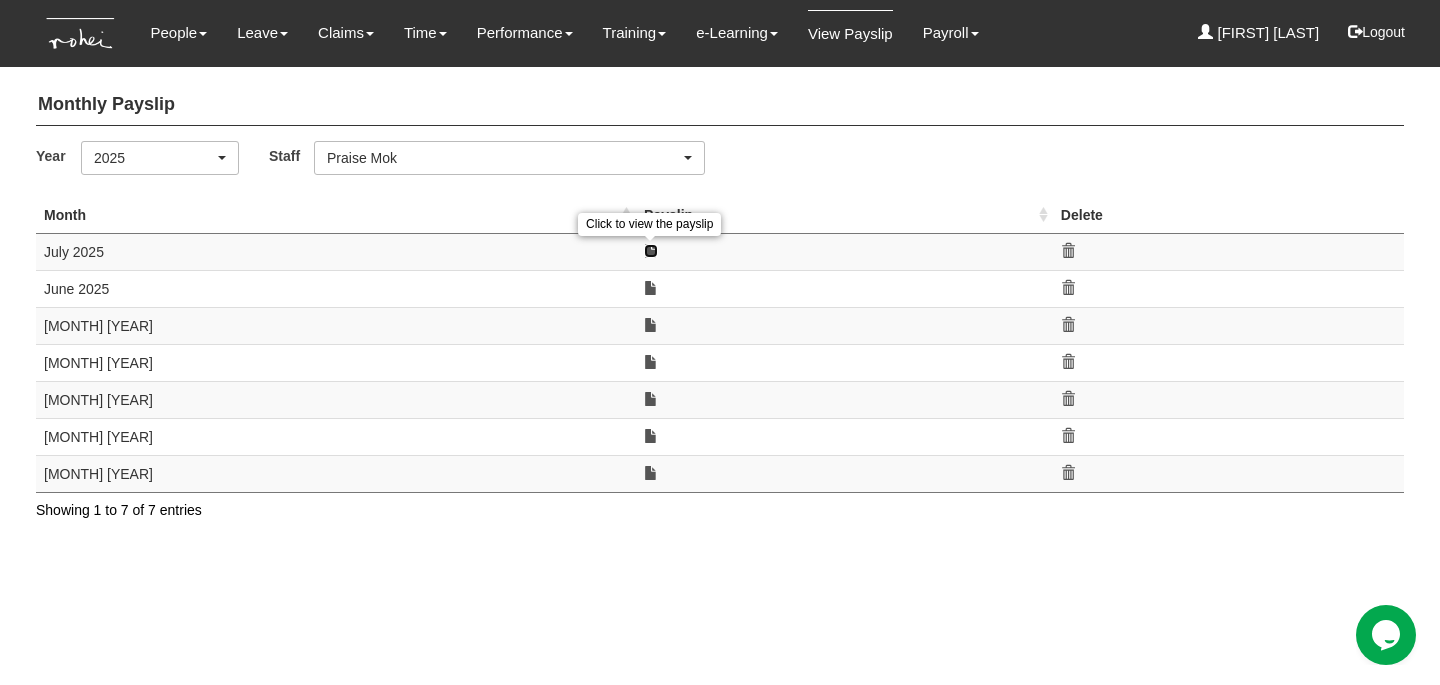 click at bounding box center (651, 251) 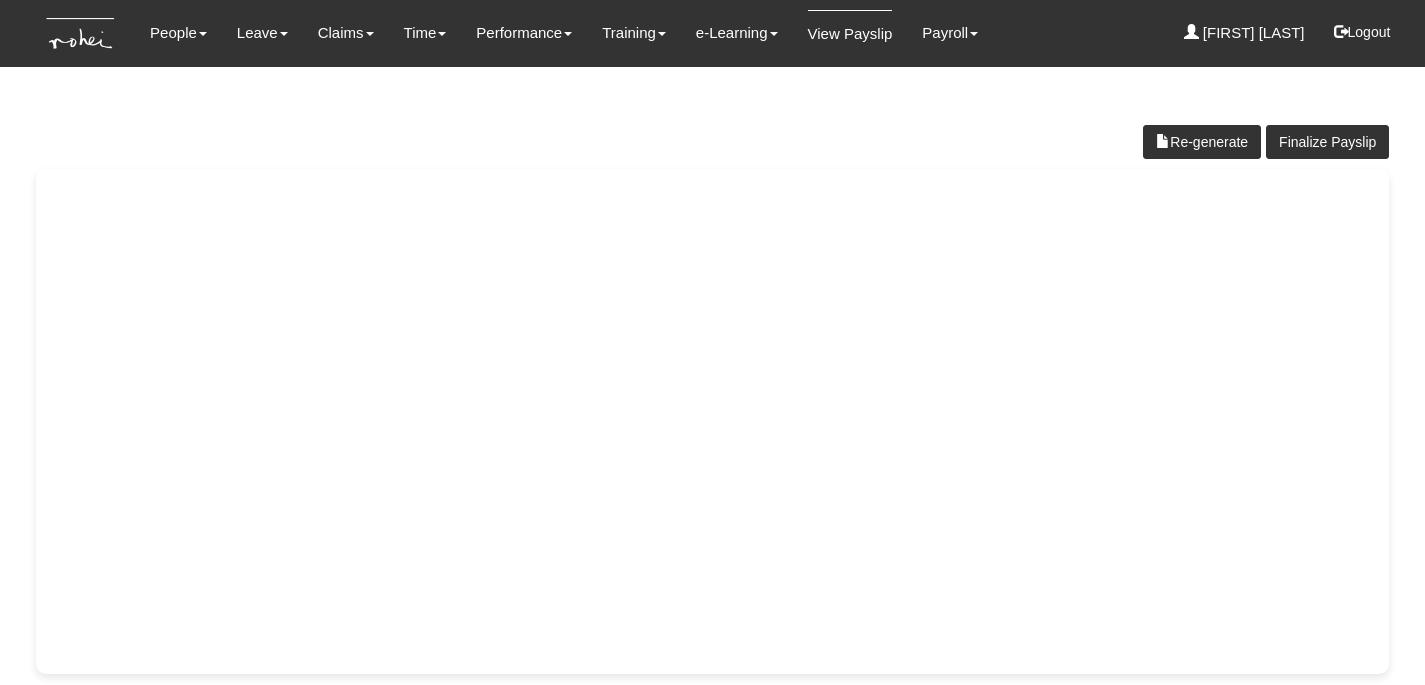scroll, scrollTop: 0, scrollLeft: 0, axis: both 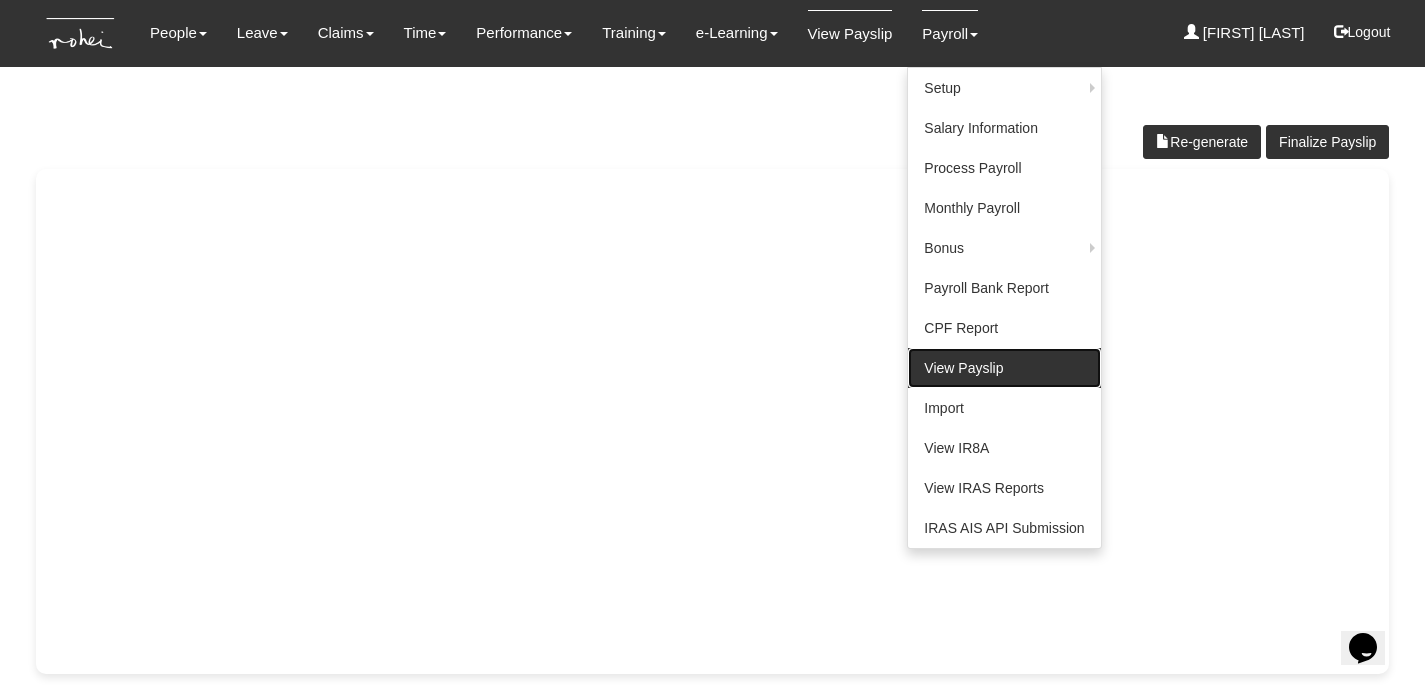 click on "View Payslip" at bounding box center [1004, 368] 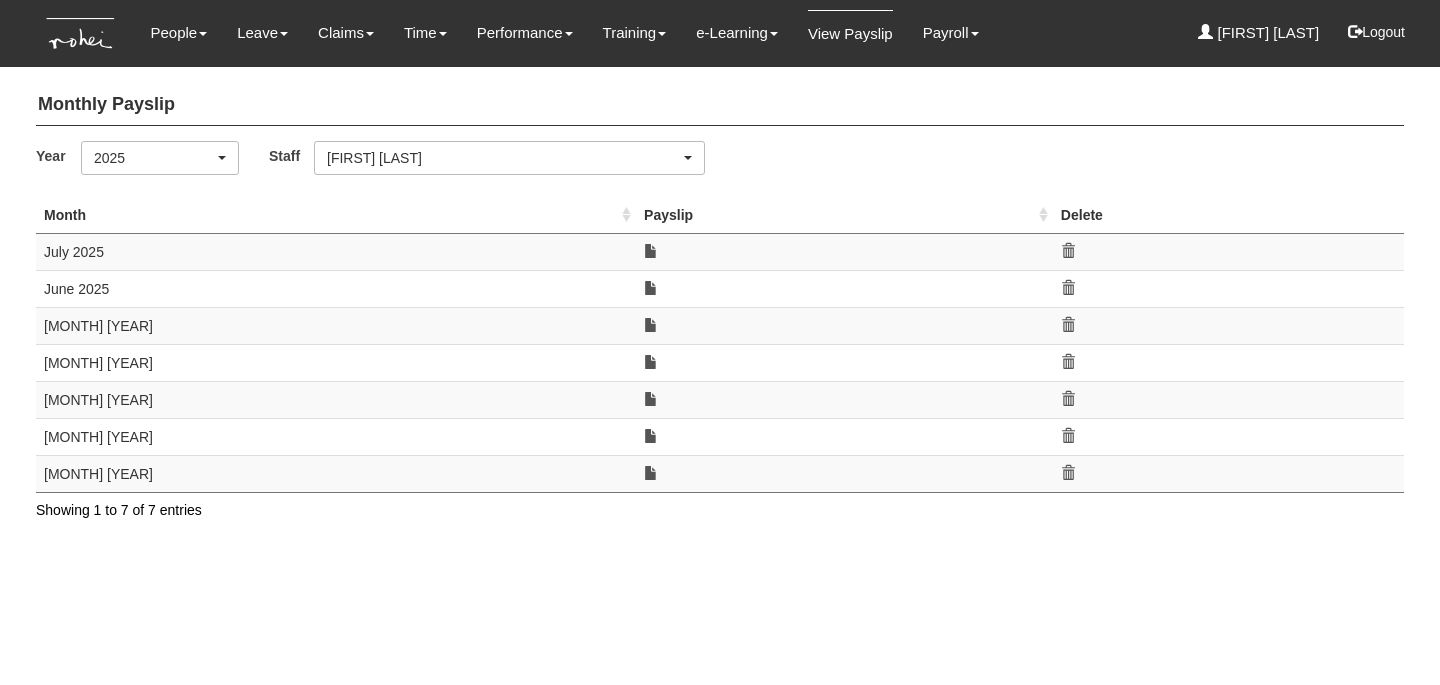 scroll, scrollTop: 0, scrollLeft: 0, axis: both 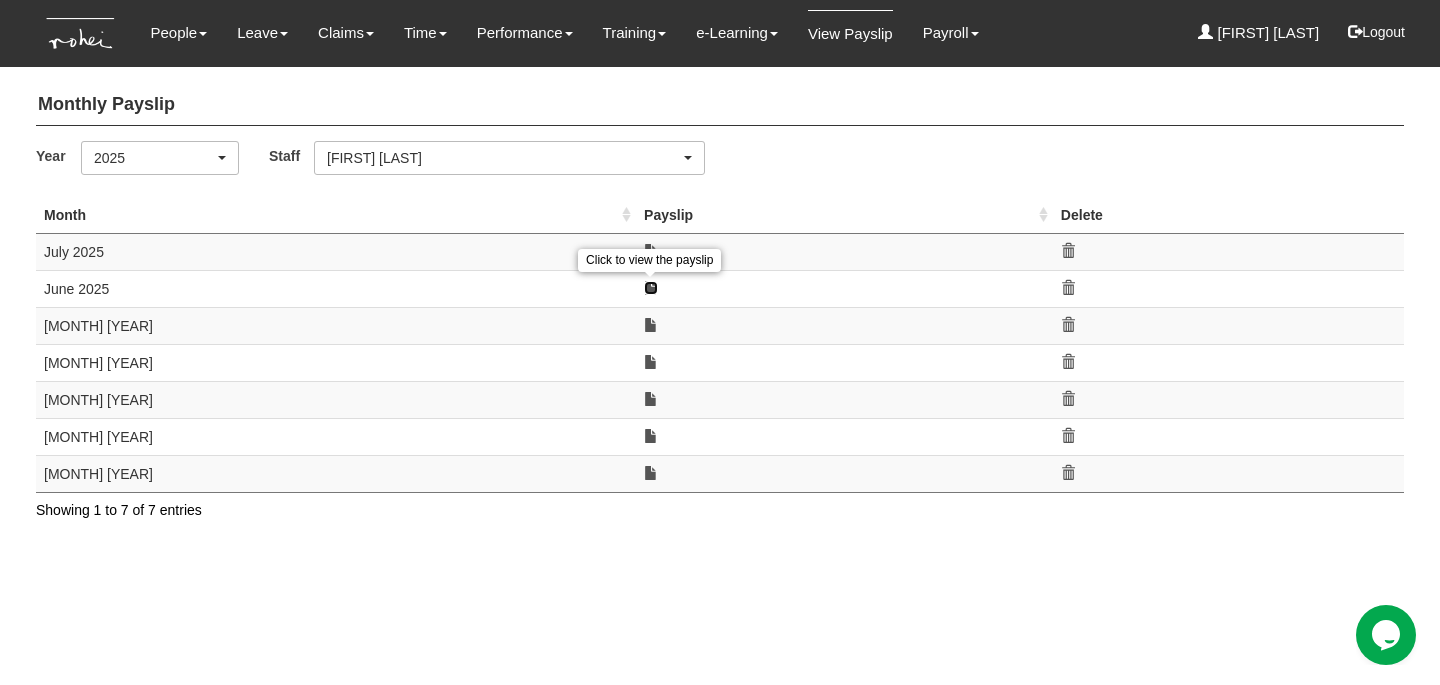 click at bounding box center [651, 288] 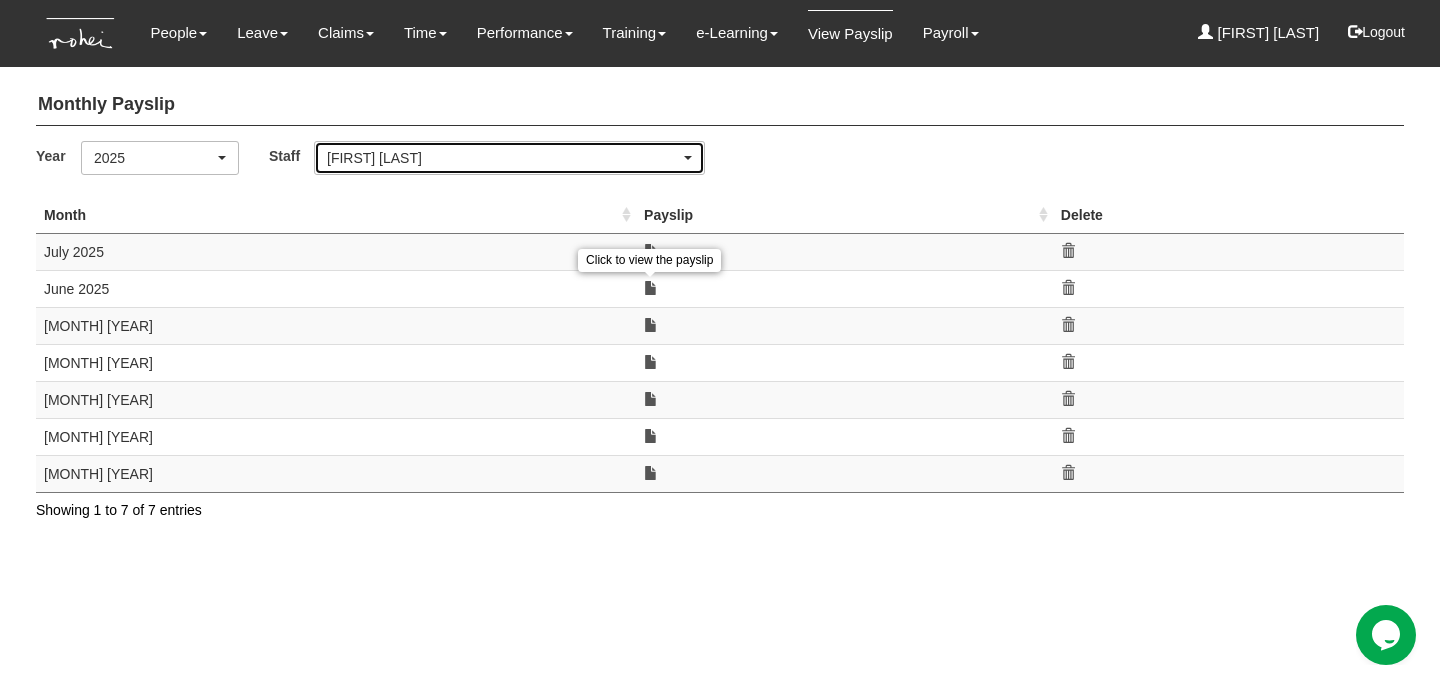 click on "[FIRST] [LAST]" at bounding box center (503, 158) 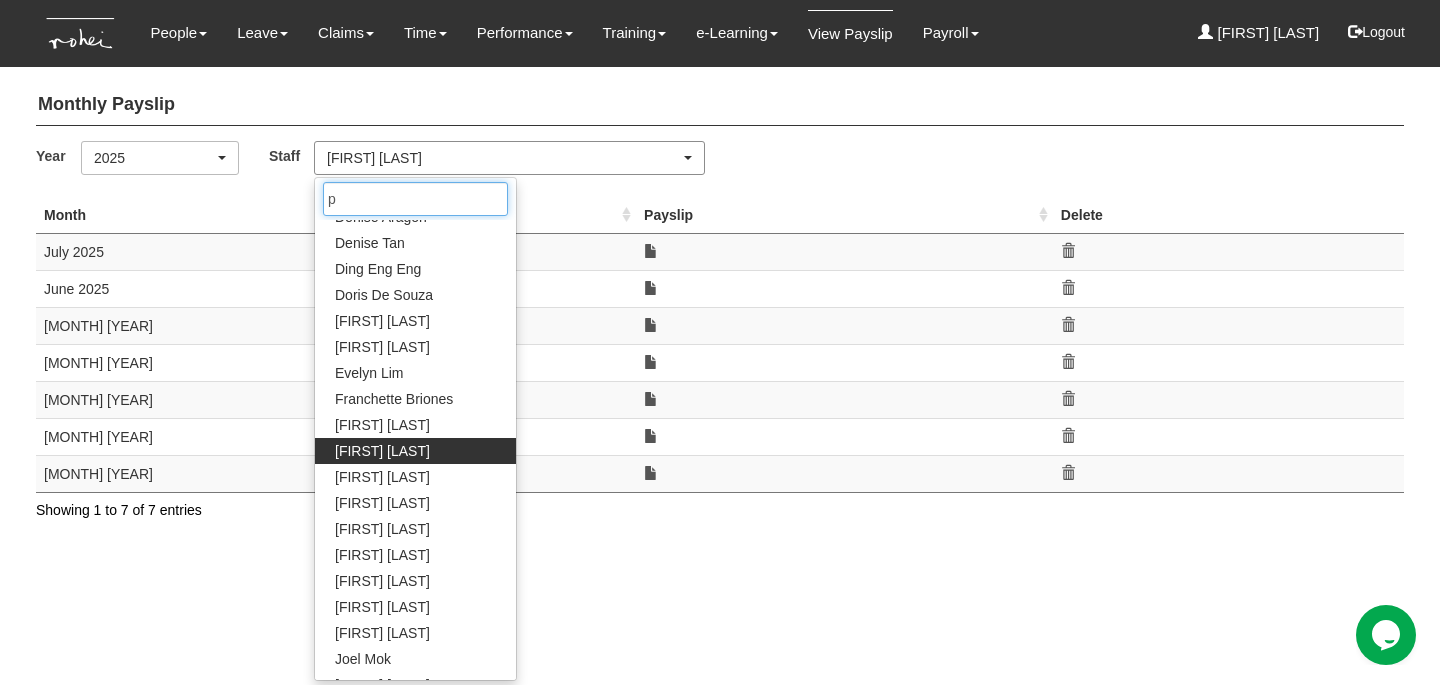scroll, scrollTop: 0, scrollLeft: 0, axis: both 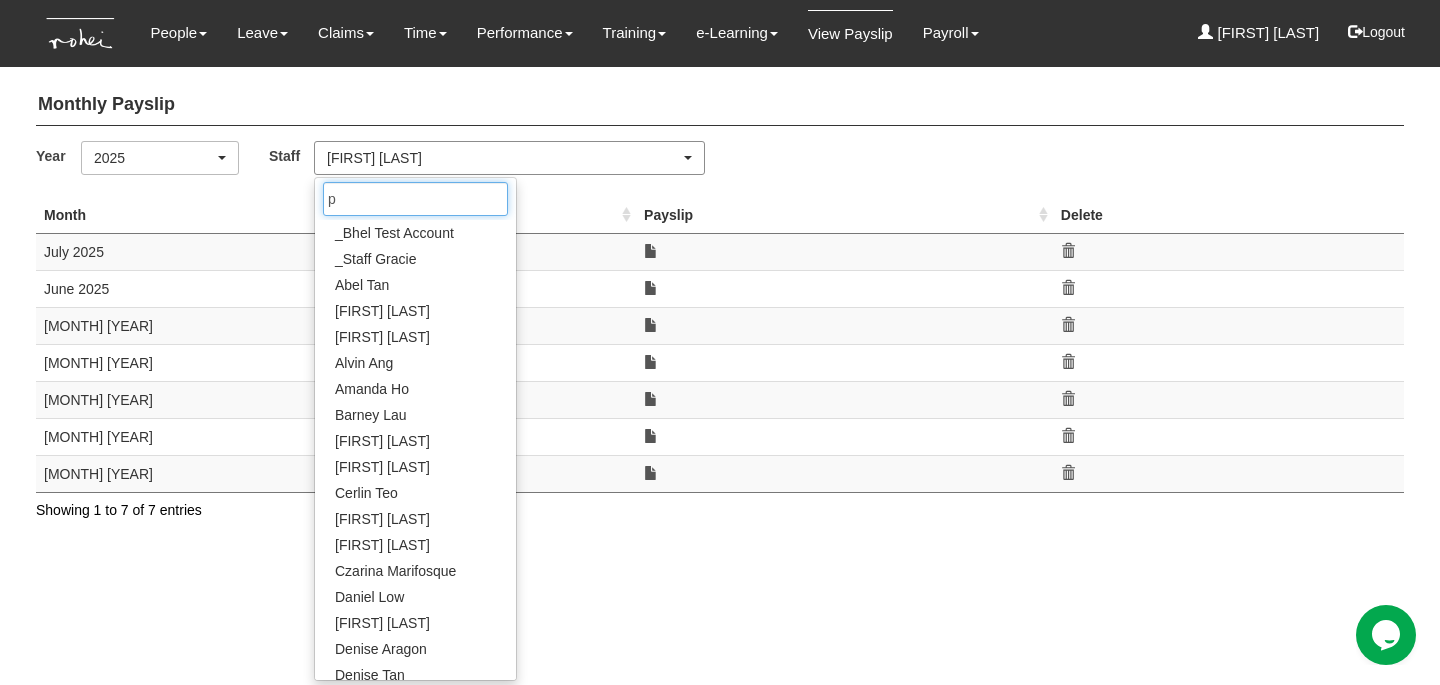 type on "pr" 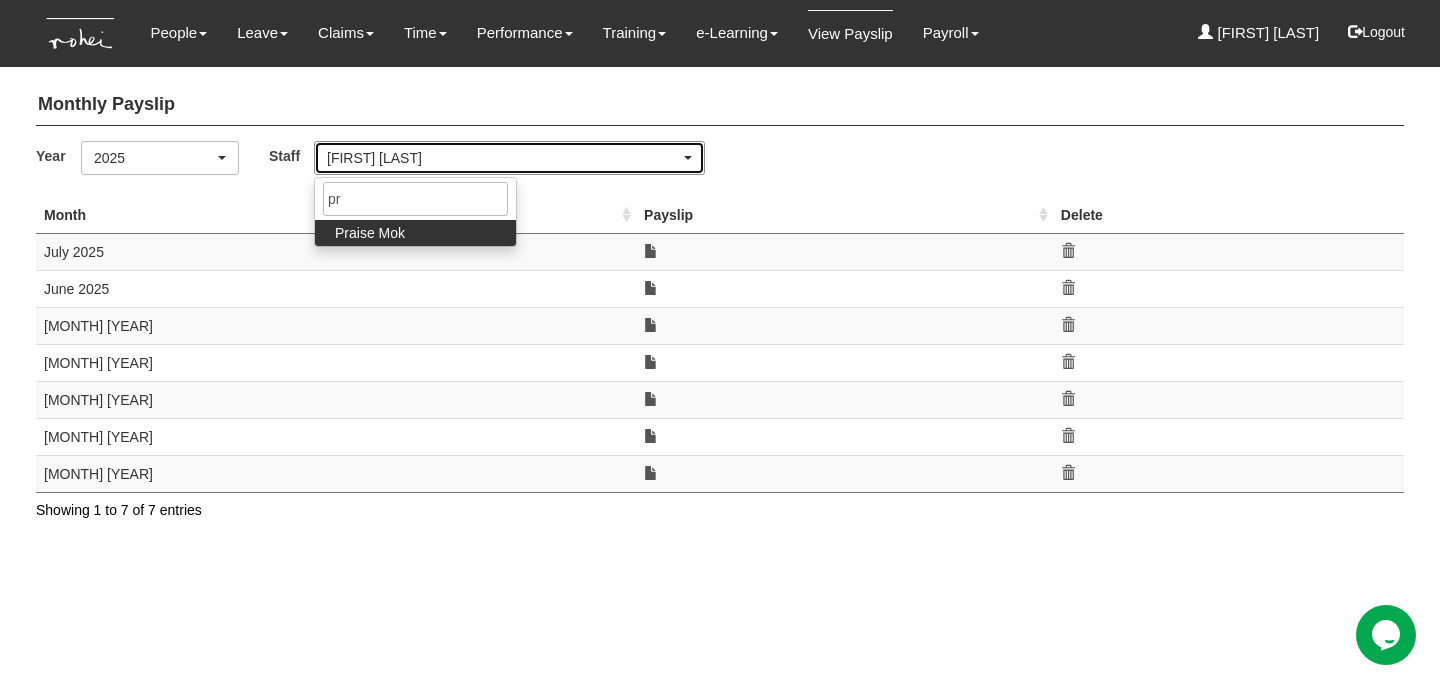 select on "a239810e-5a69-47ba-9b5d-970cc174a94c" 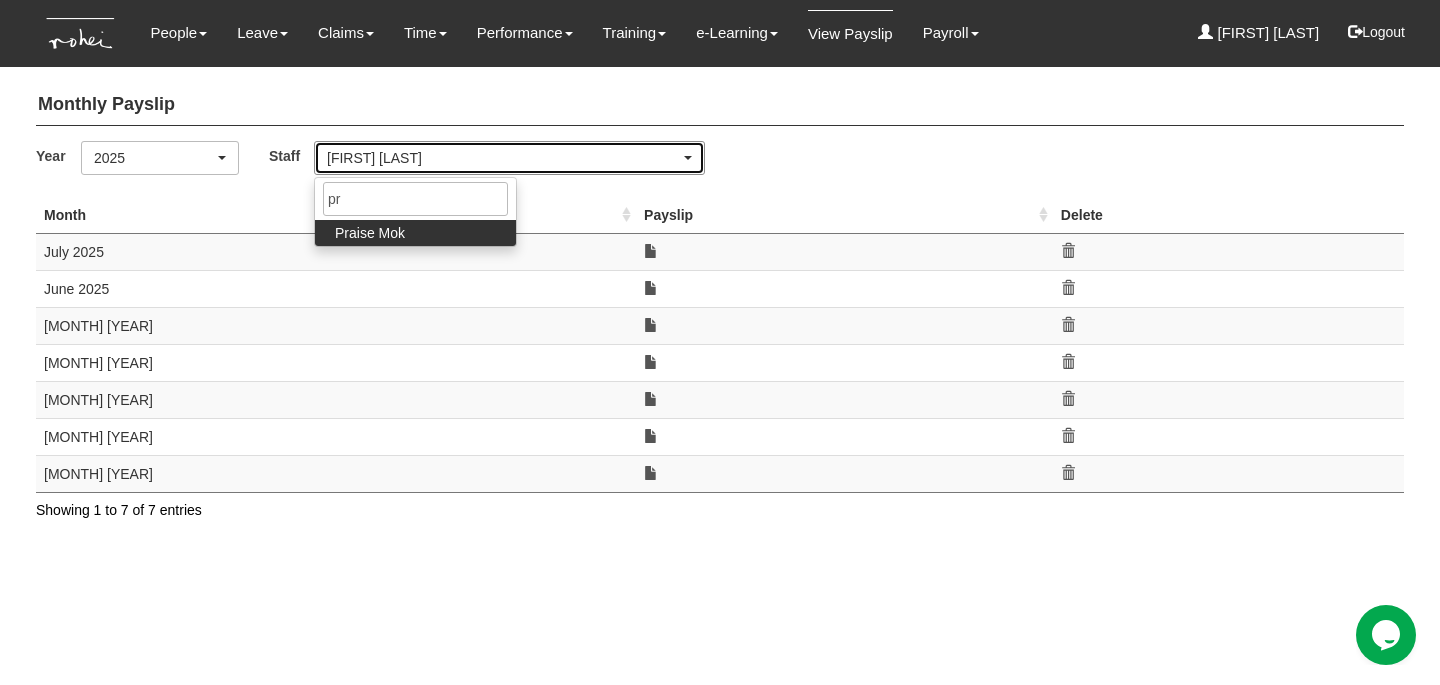 type 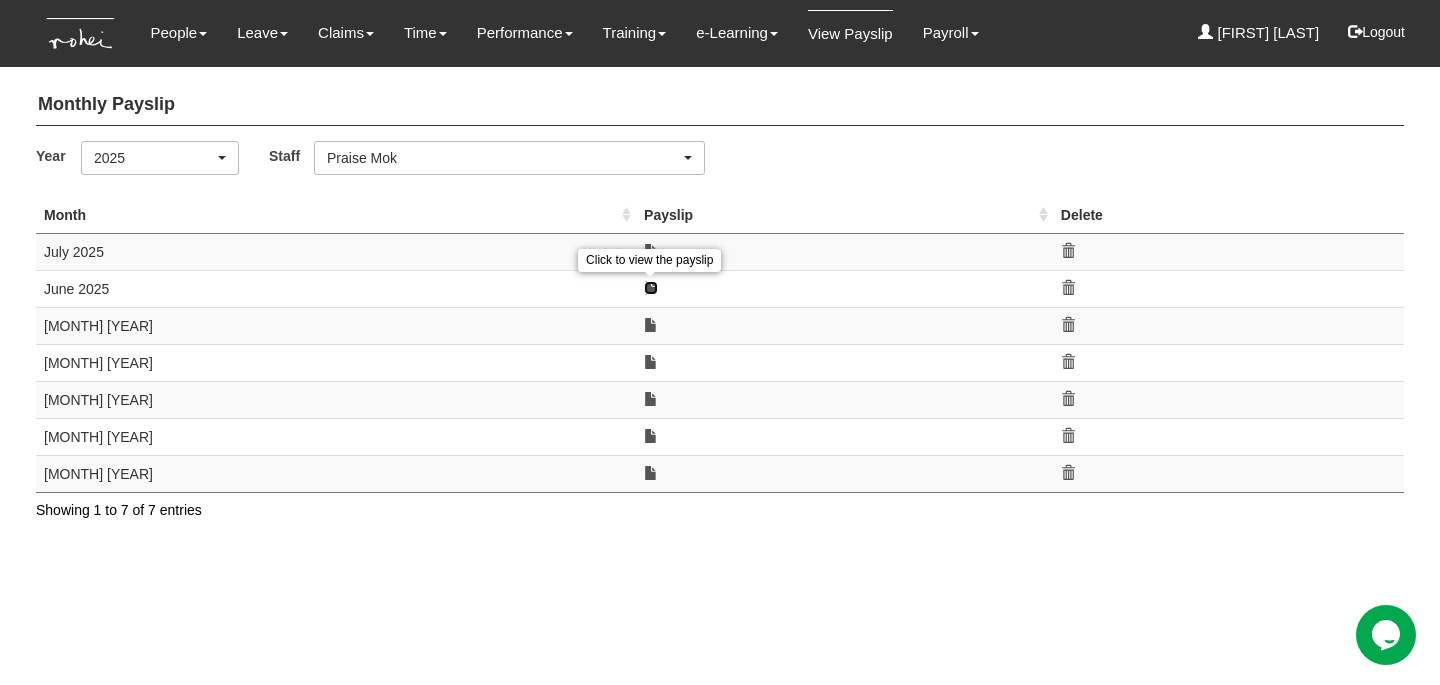 click at bounding box center (651, 288) 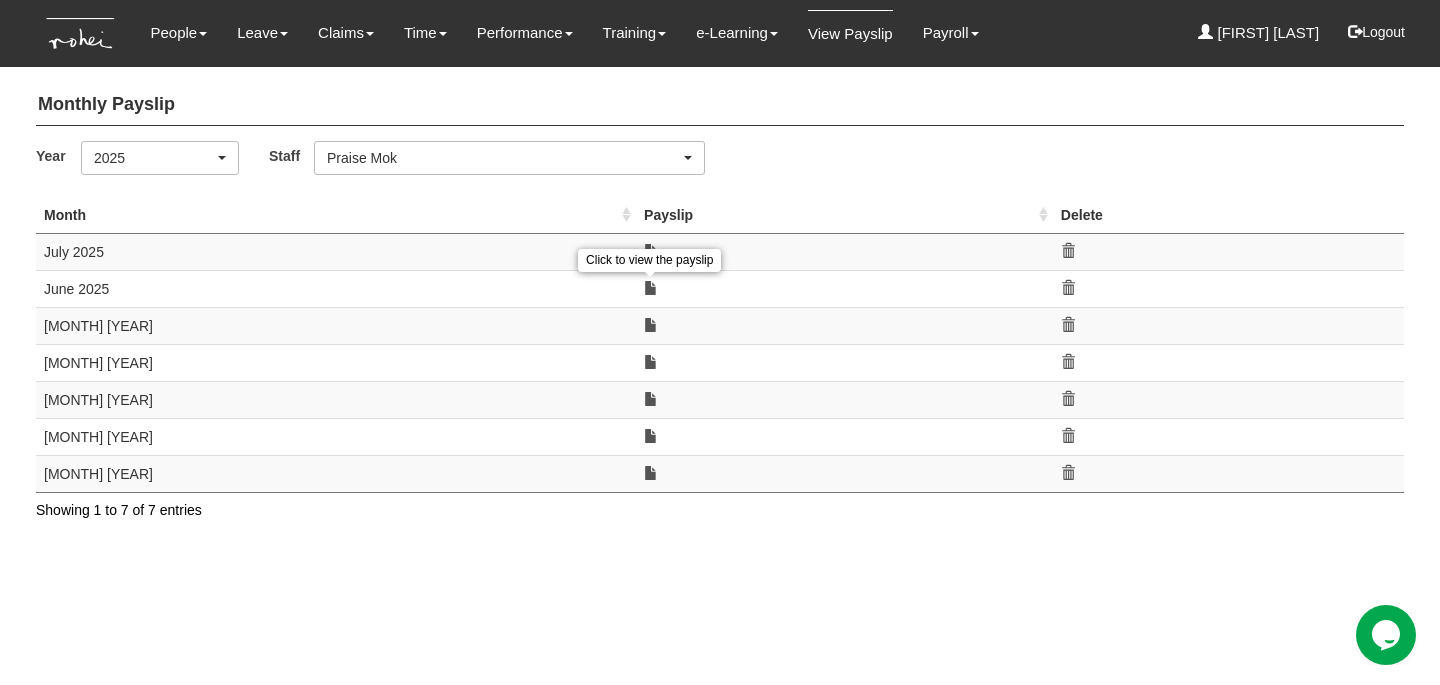 click on "Click to view the payslip" at bounding box center (649, 260) 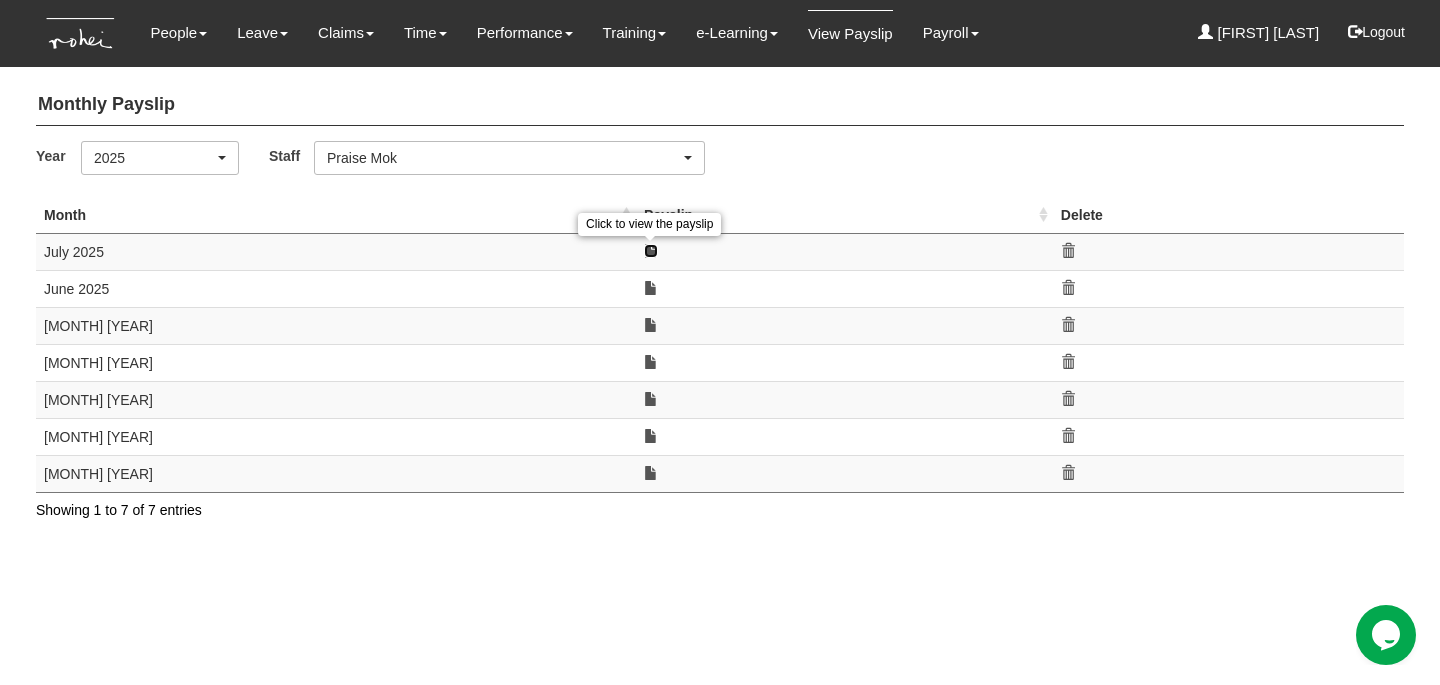 click at bounding box center (651, 251) 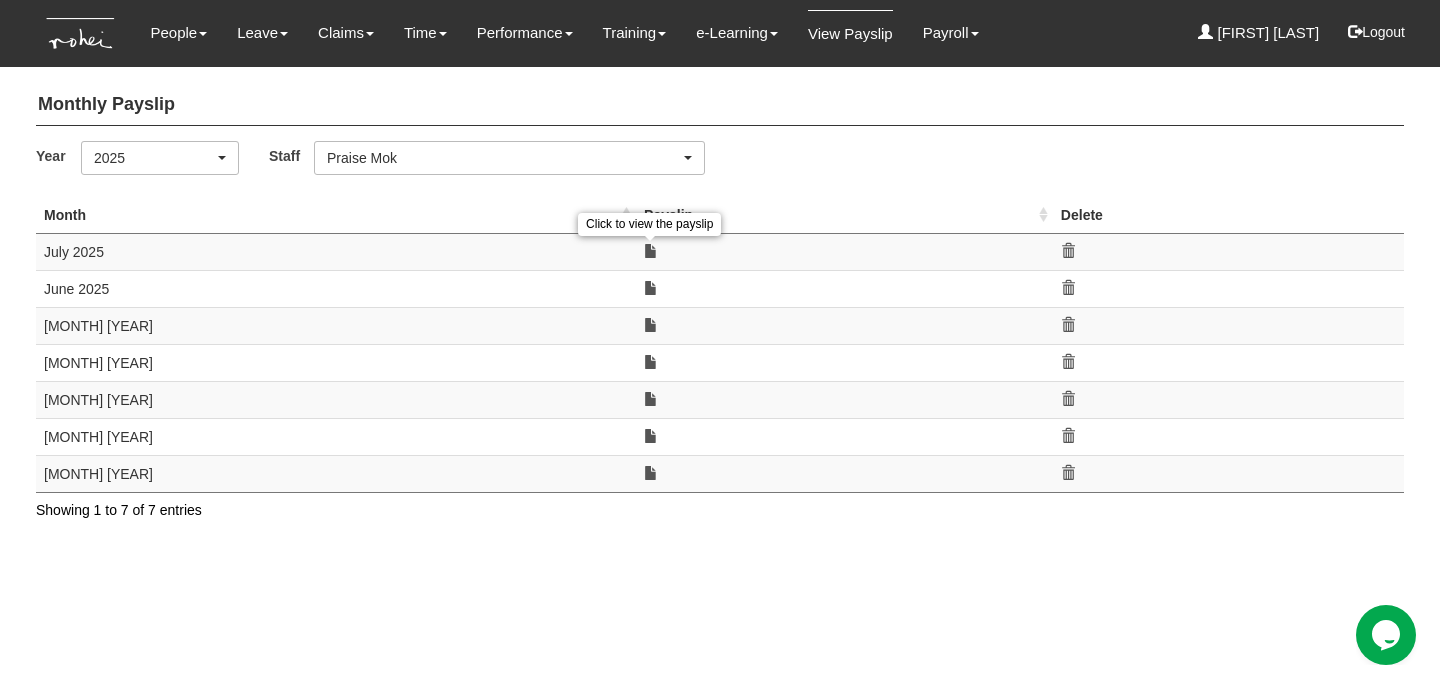 click on "Monthly Payslip" at bounding box center (720, 105) 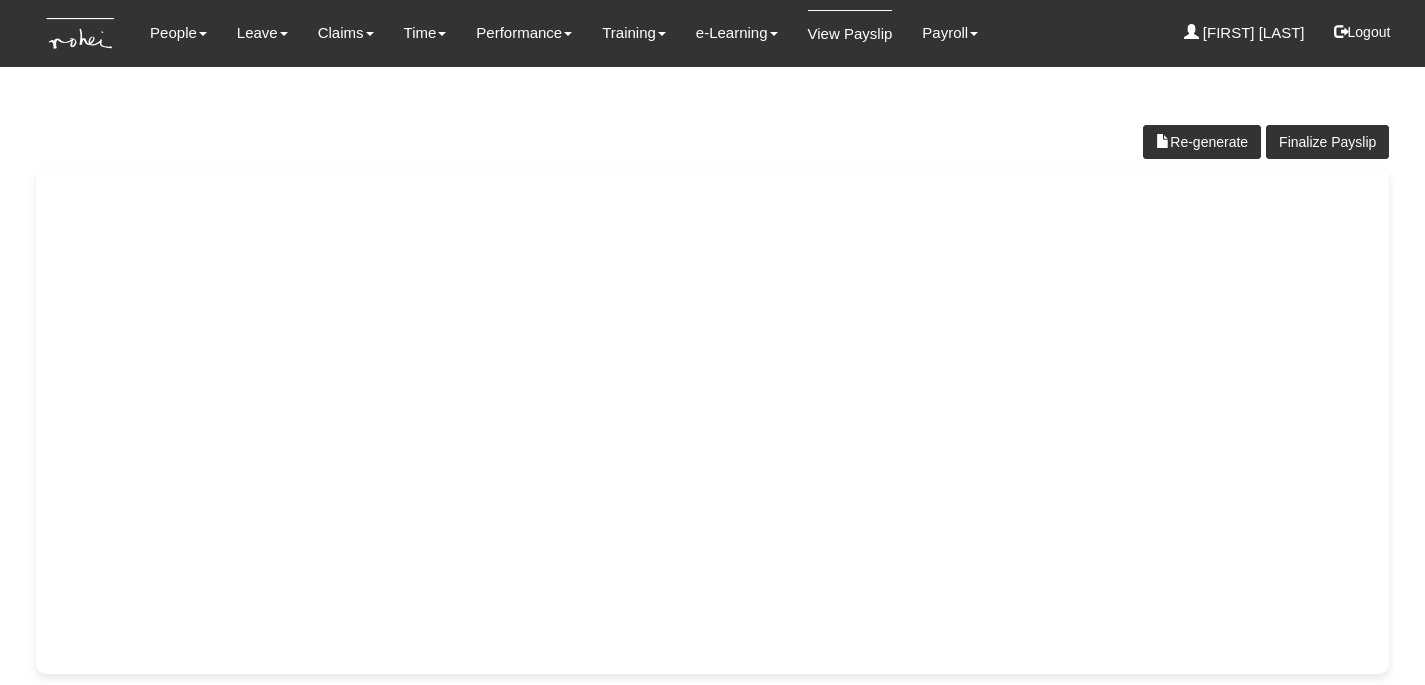 scroll, scrollTop: 0, scrollLeft: 0, axis: both 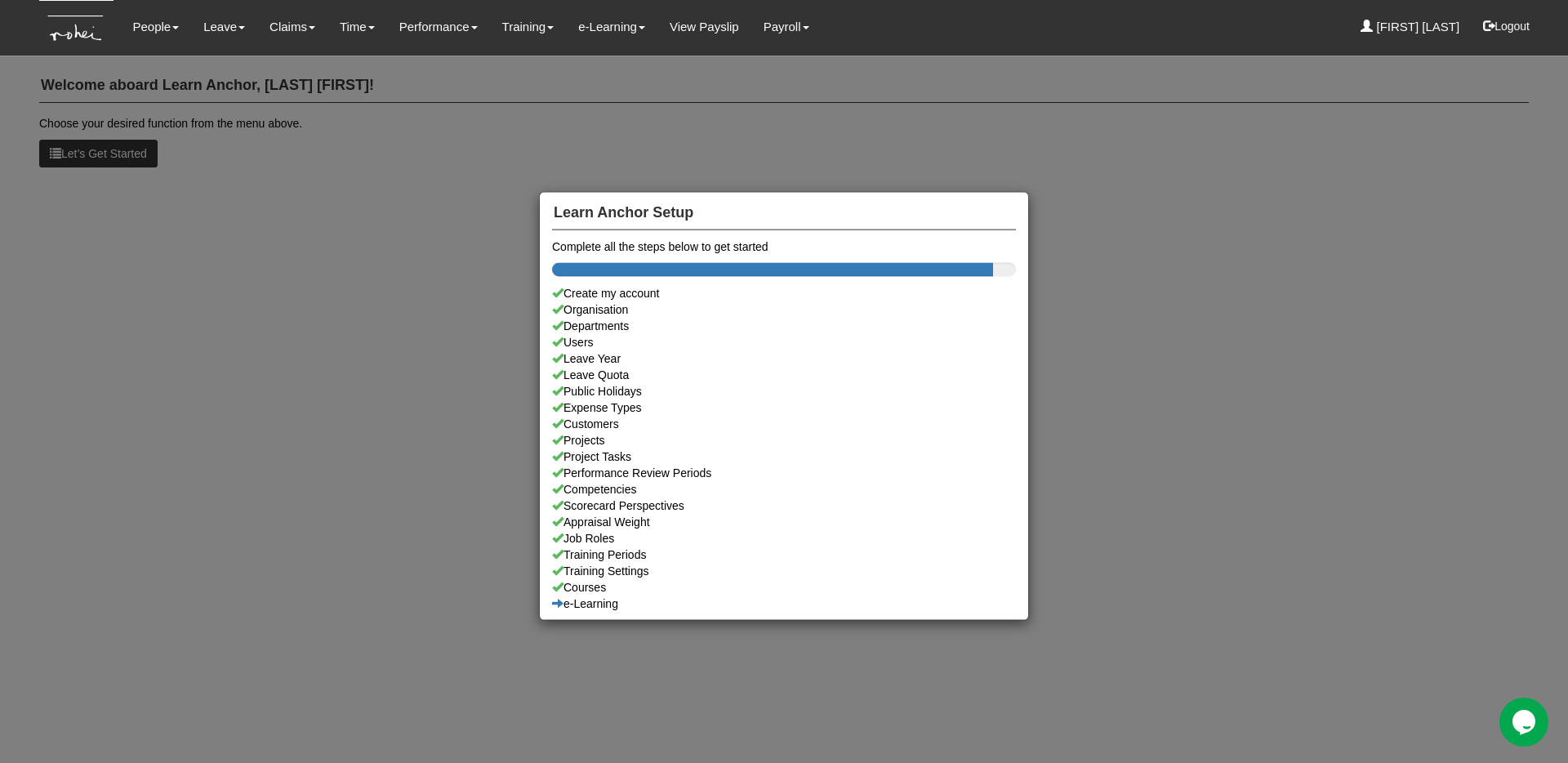click on "Learn Anchor Setup
Complete all the steps below to get started
Create my account
Organisation
Departments
Users
Leave Year
Leave Quota
Public Holidays
Expense Types
Customers
Projects
Project Tasks
Performance Review Periods
Competencies
Scorecard Perspectives
Appraisal Weight
Job Roles
Training Periods
Training Settings
Courses
e-Learning" at bounding box center [784, 382] 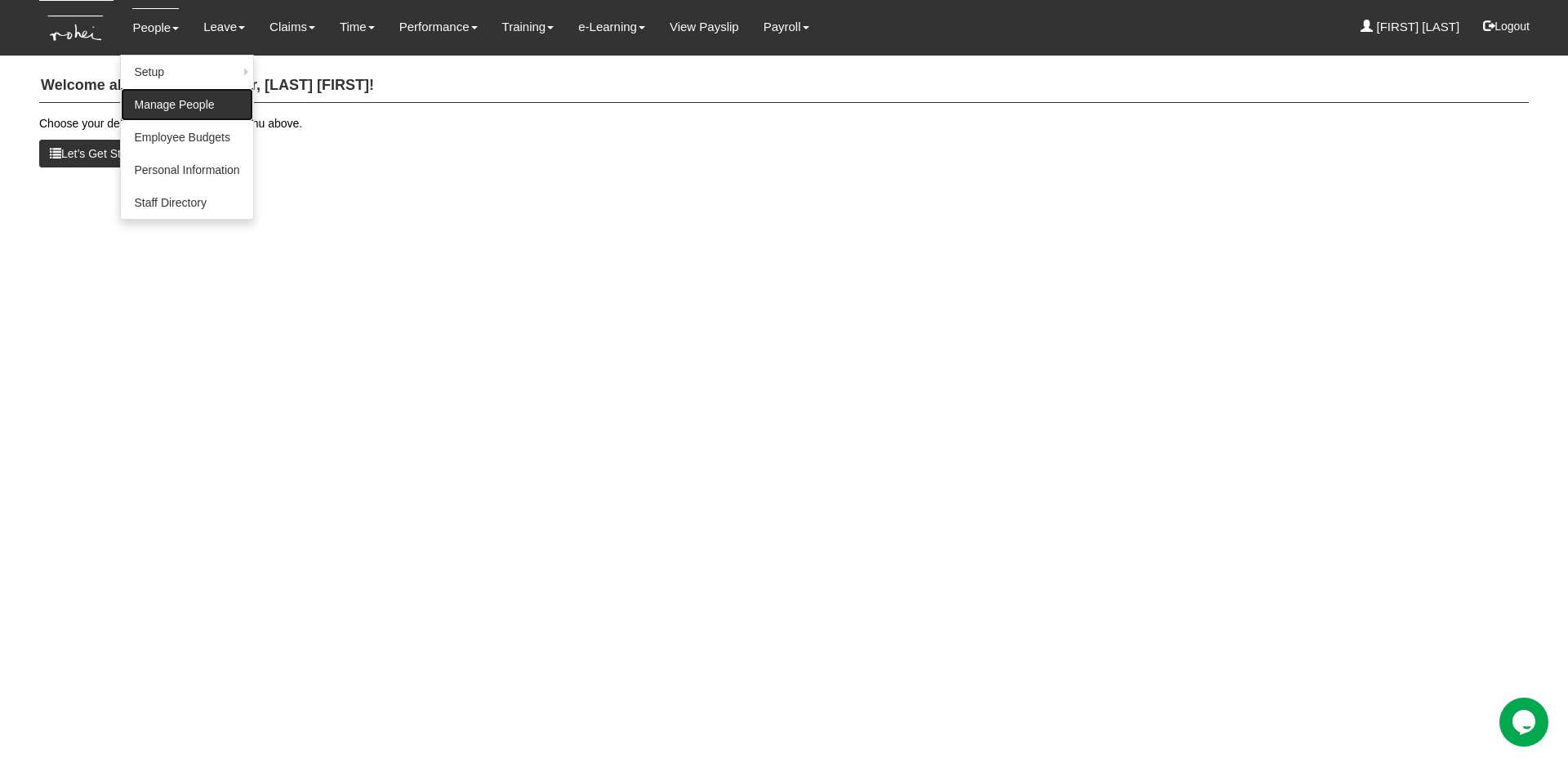 click on "Manage People" at bounding box center [186, 105] 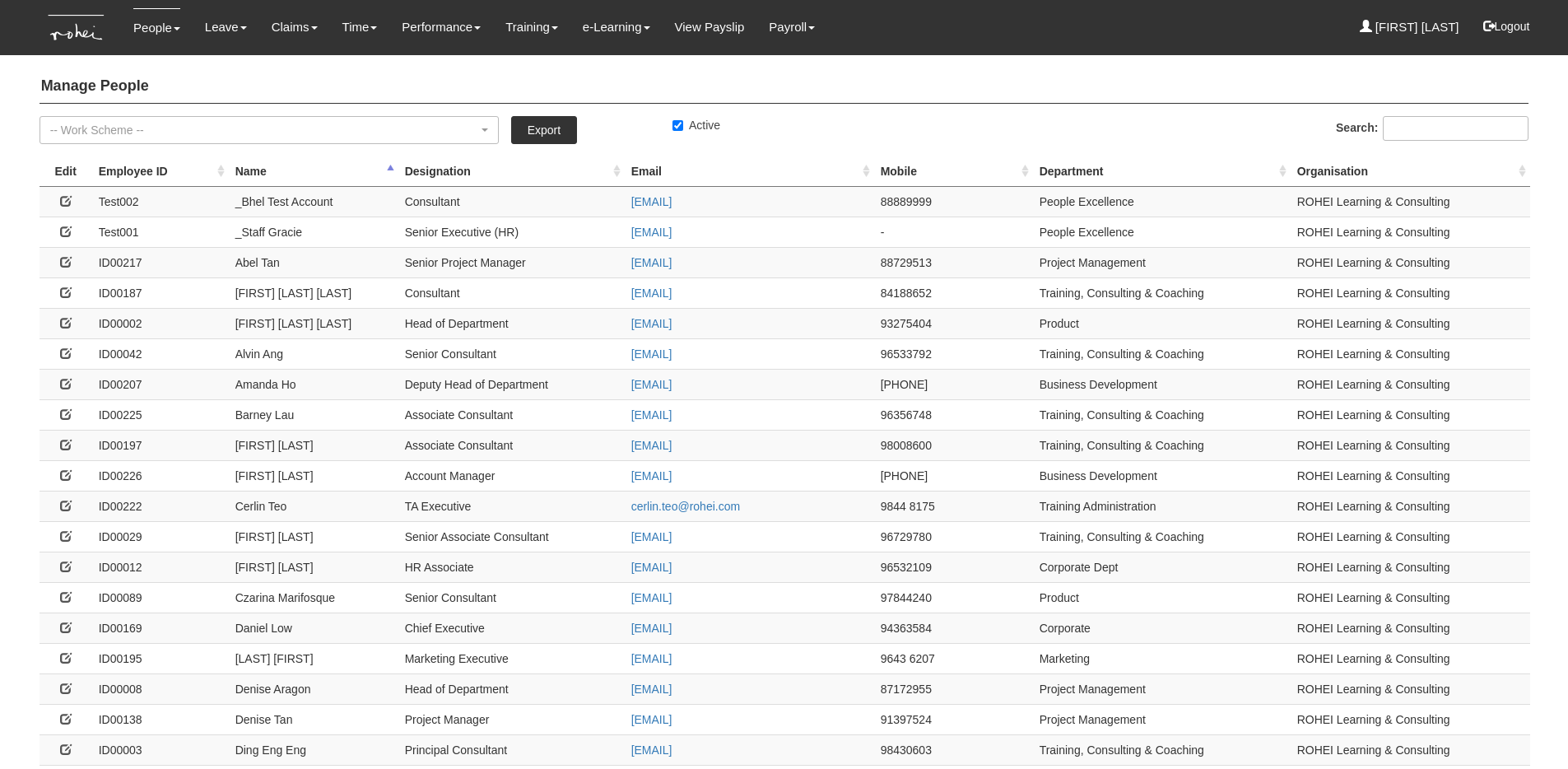 select on "50" 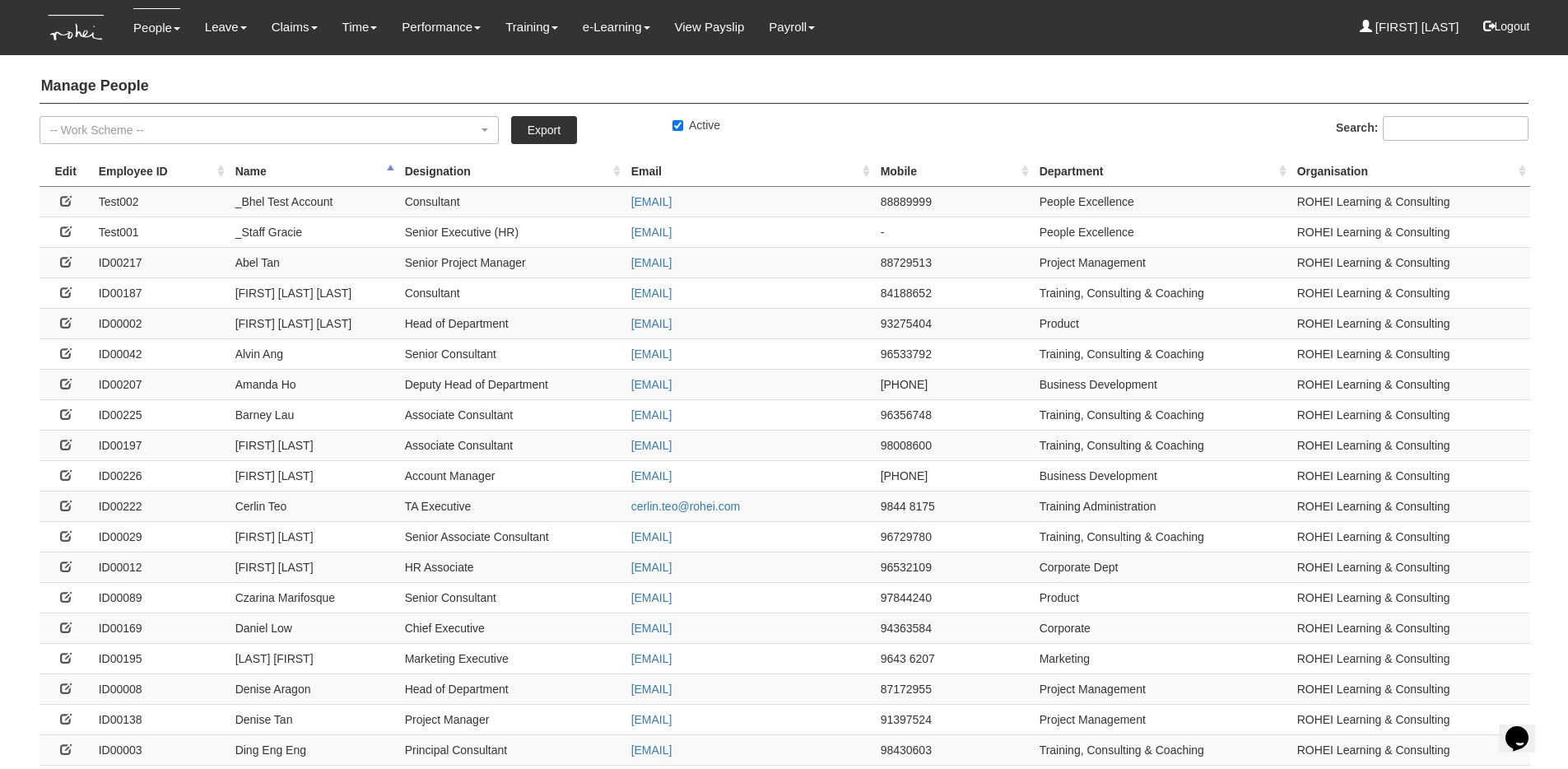 scroll, scrollTop: 0, scrollLeft: 0, axis: both 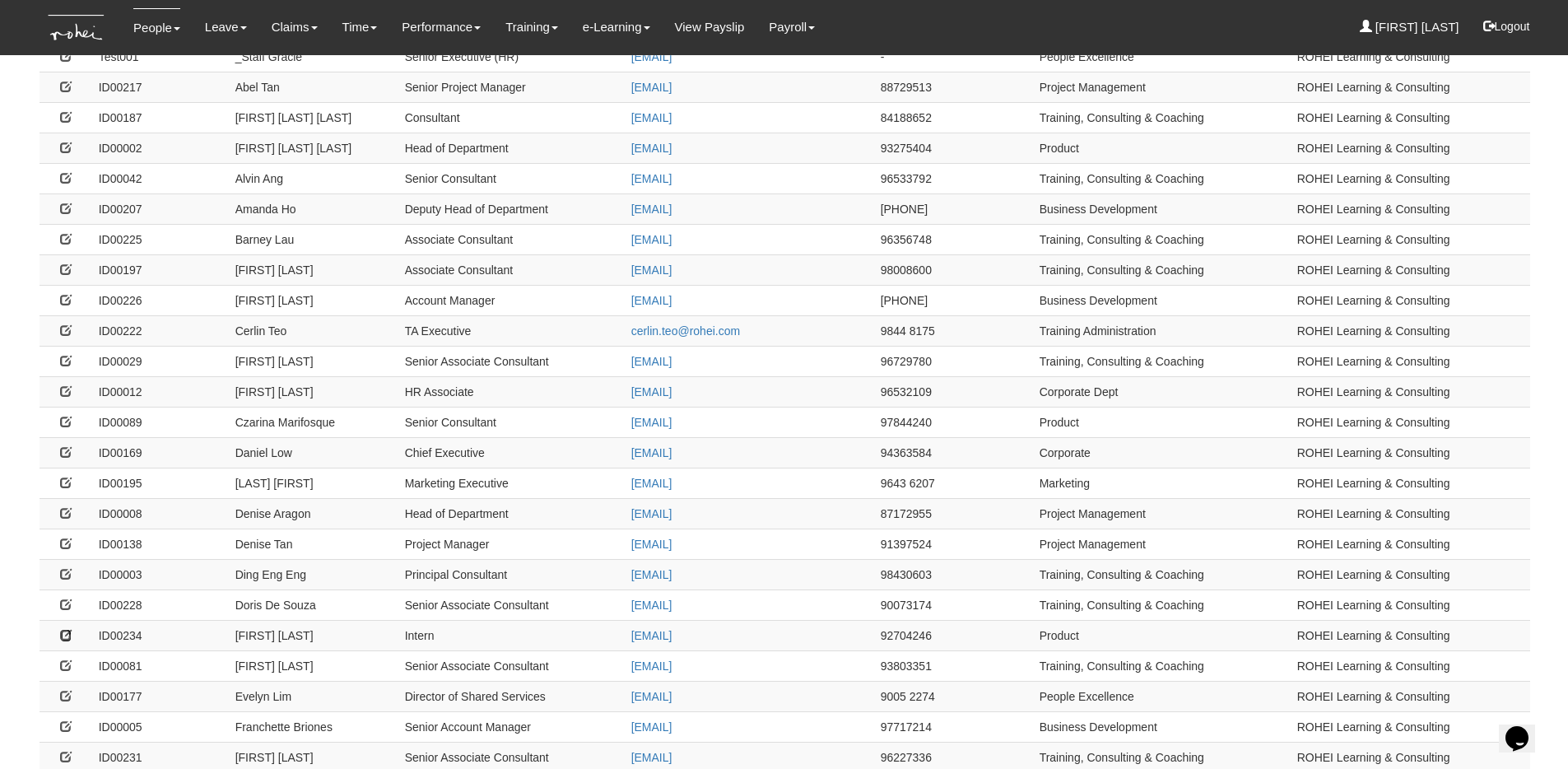 click at bounding box center [66, 635] 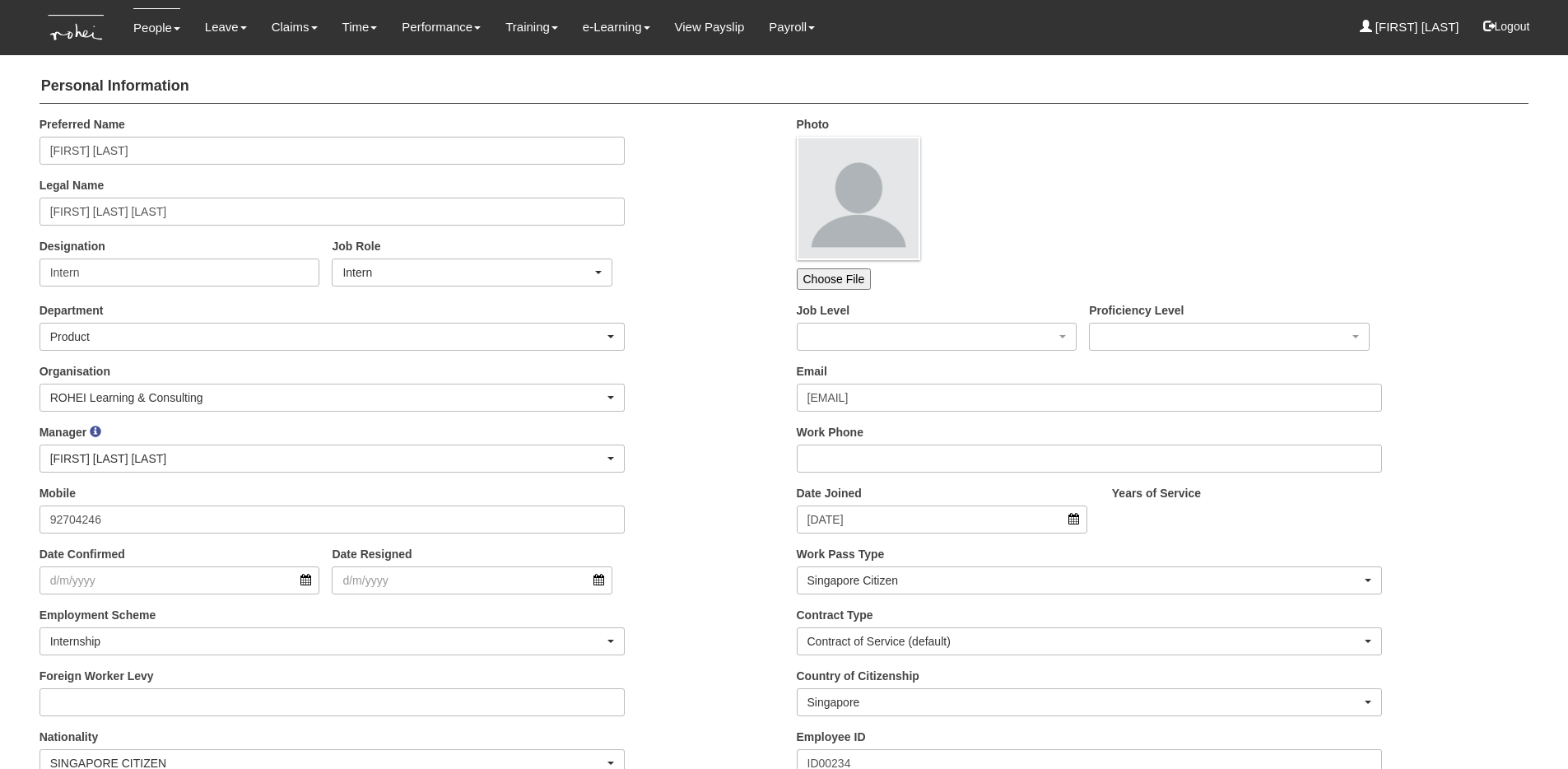 scroll, scrollTop: 0, scrollLeft: 0, axis: both 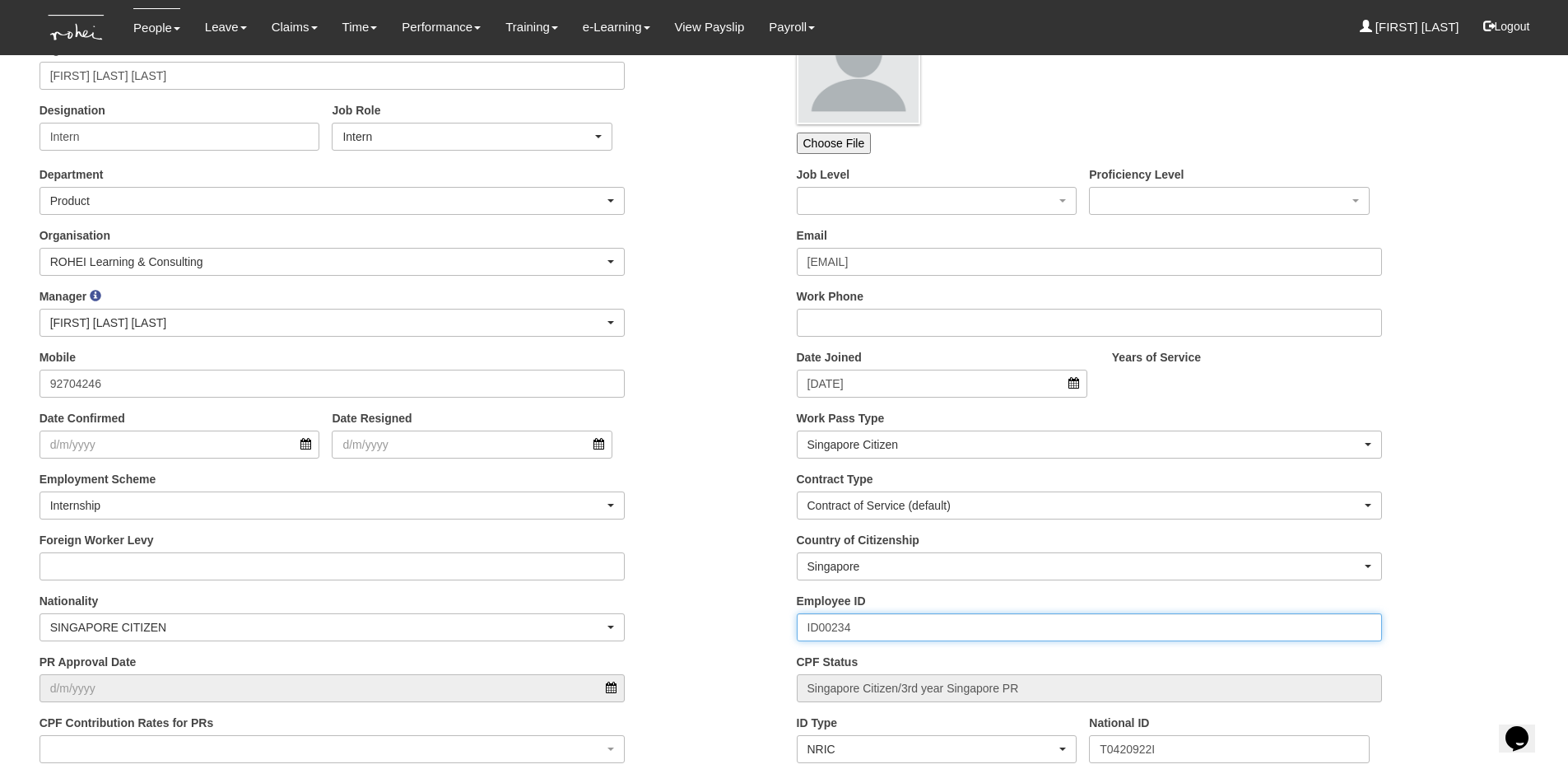 click on "ID00234" at bounding box center [1090, 627] 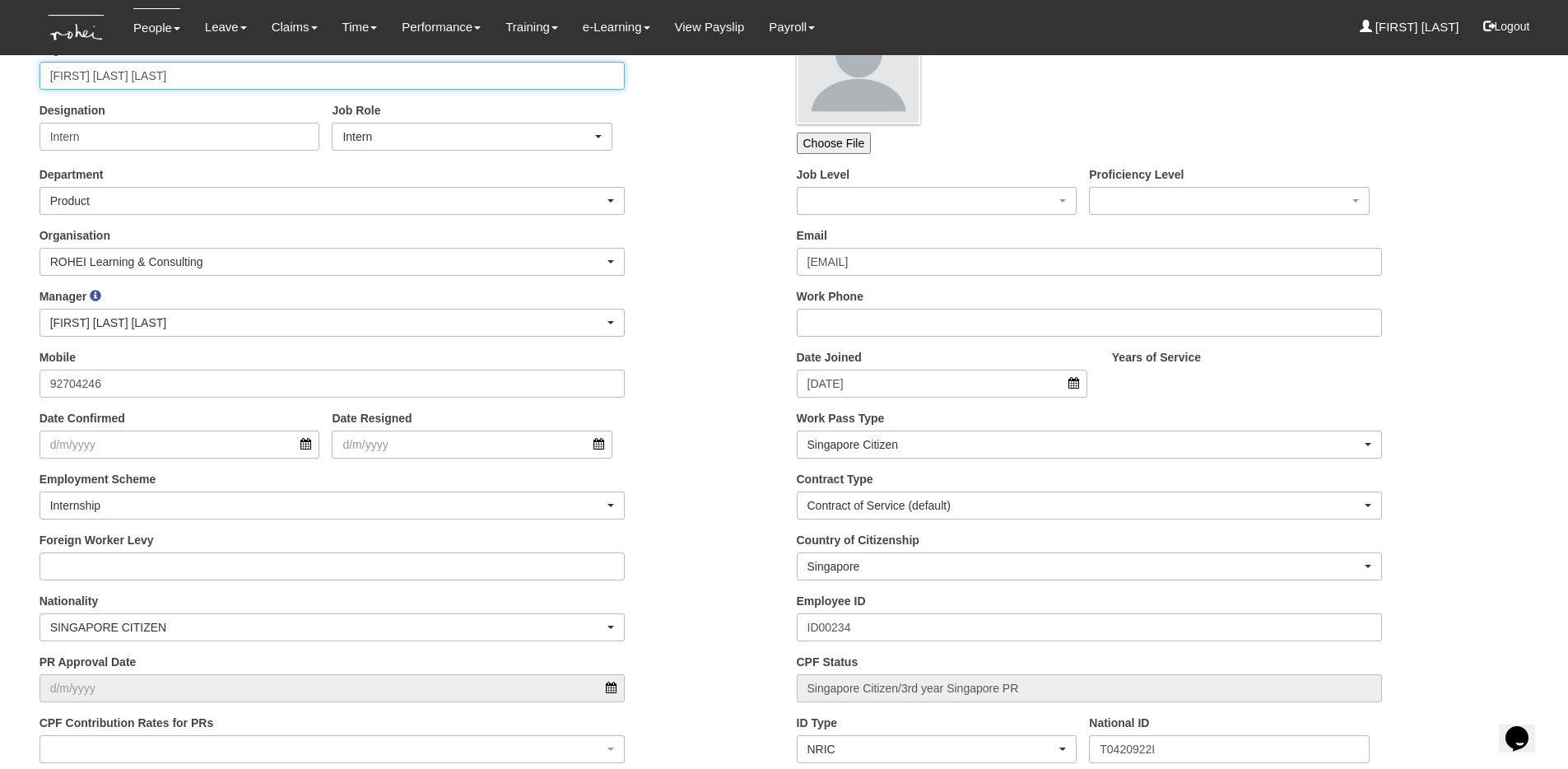 click on "Elise Sun Li Lyn" at bounding box center [333, 76] 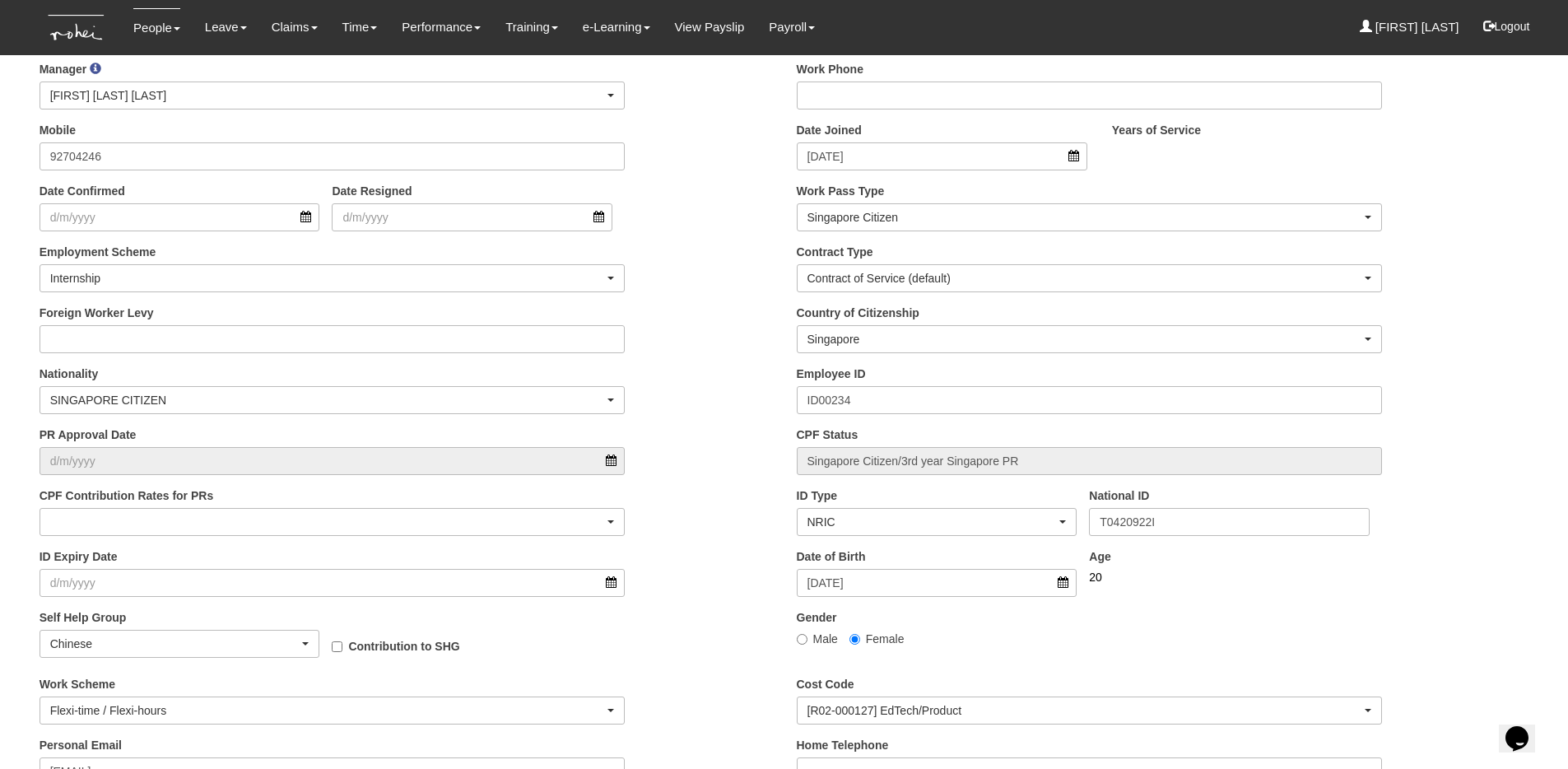 scroll, scrollTop: 380, scrollLeft: 0, axis: vertical 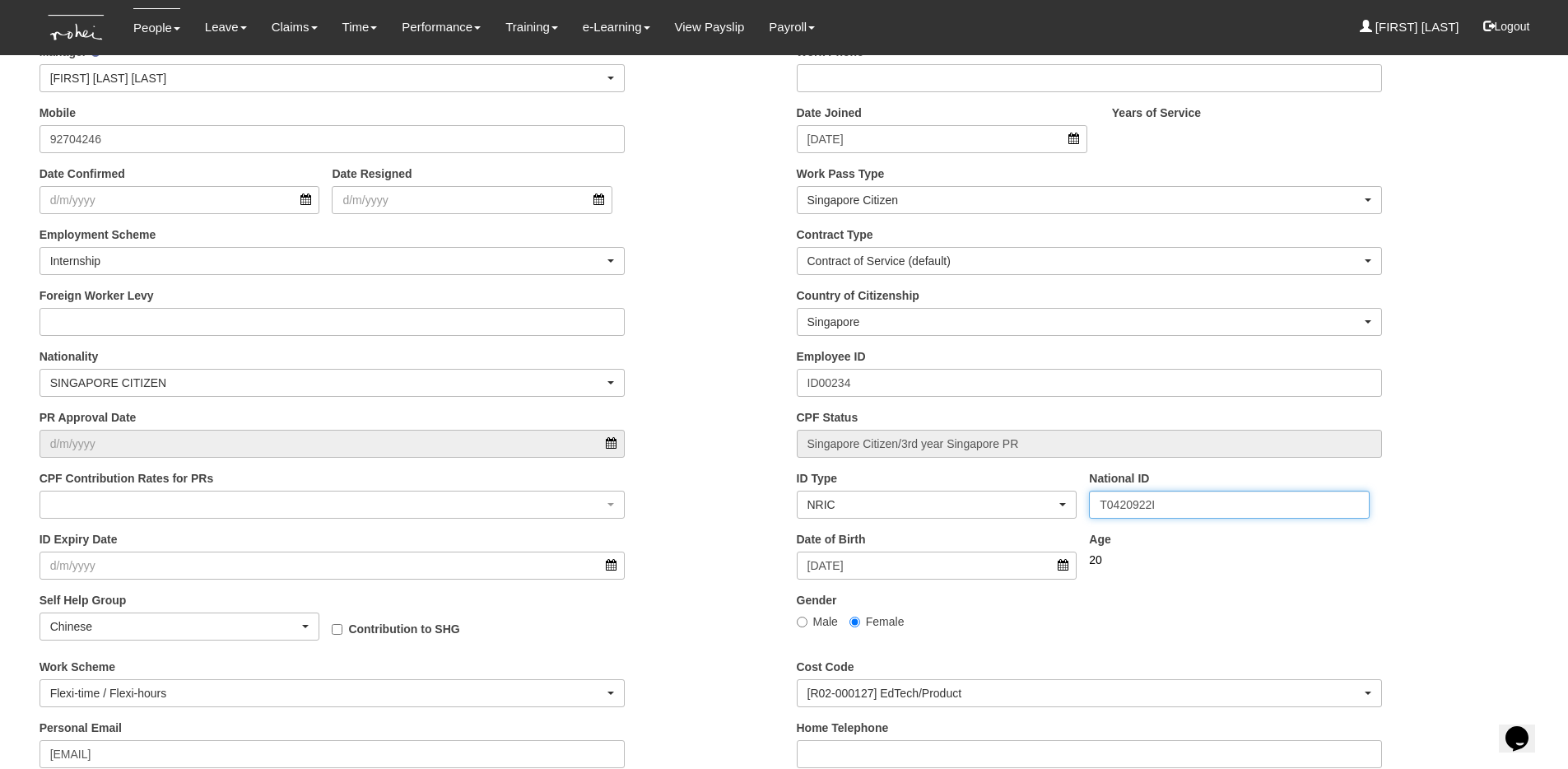 click on "T0420922I" at bounding box center [1229, 505] 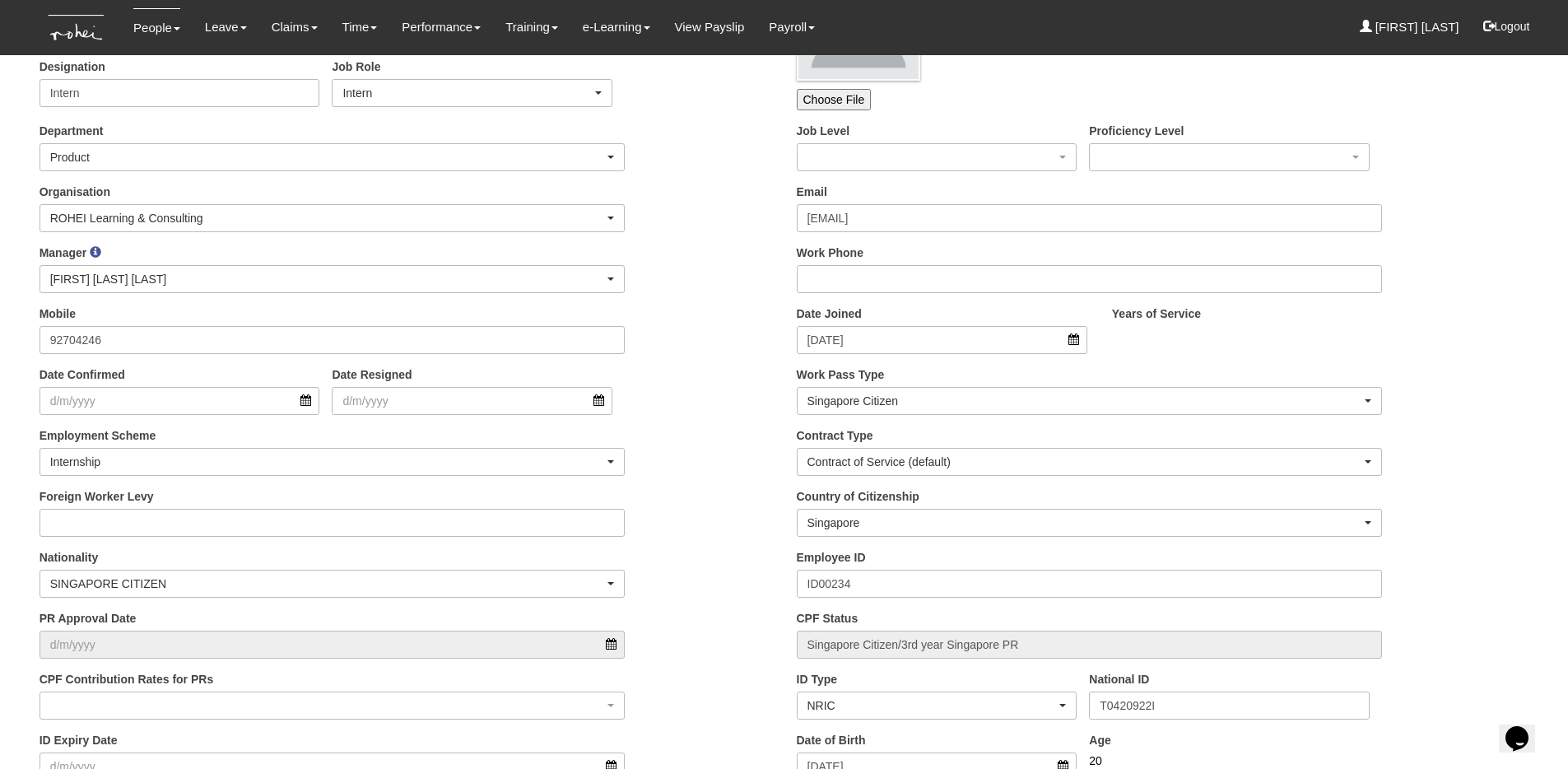 scroll, scrollTop: 0, scrollLeft: 0, axis: both 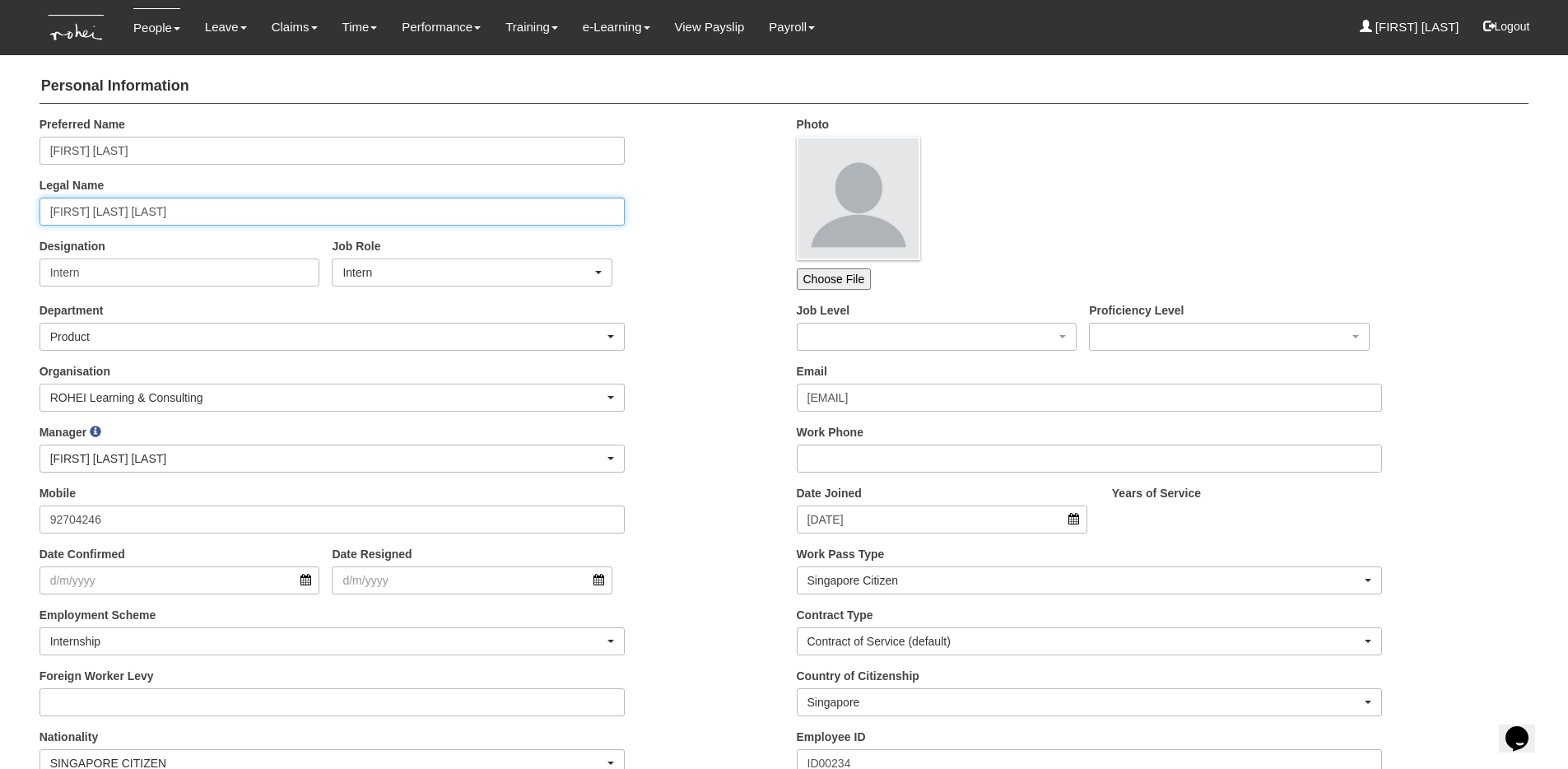 click on "Elise Sun Li Lyn" at bounding box center [333, 212] 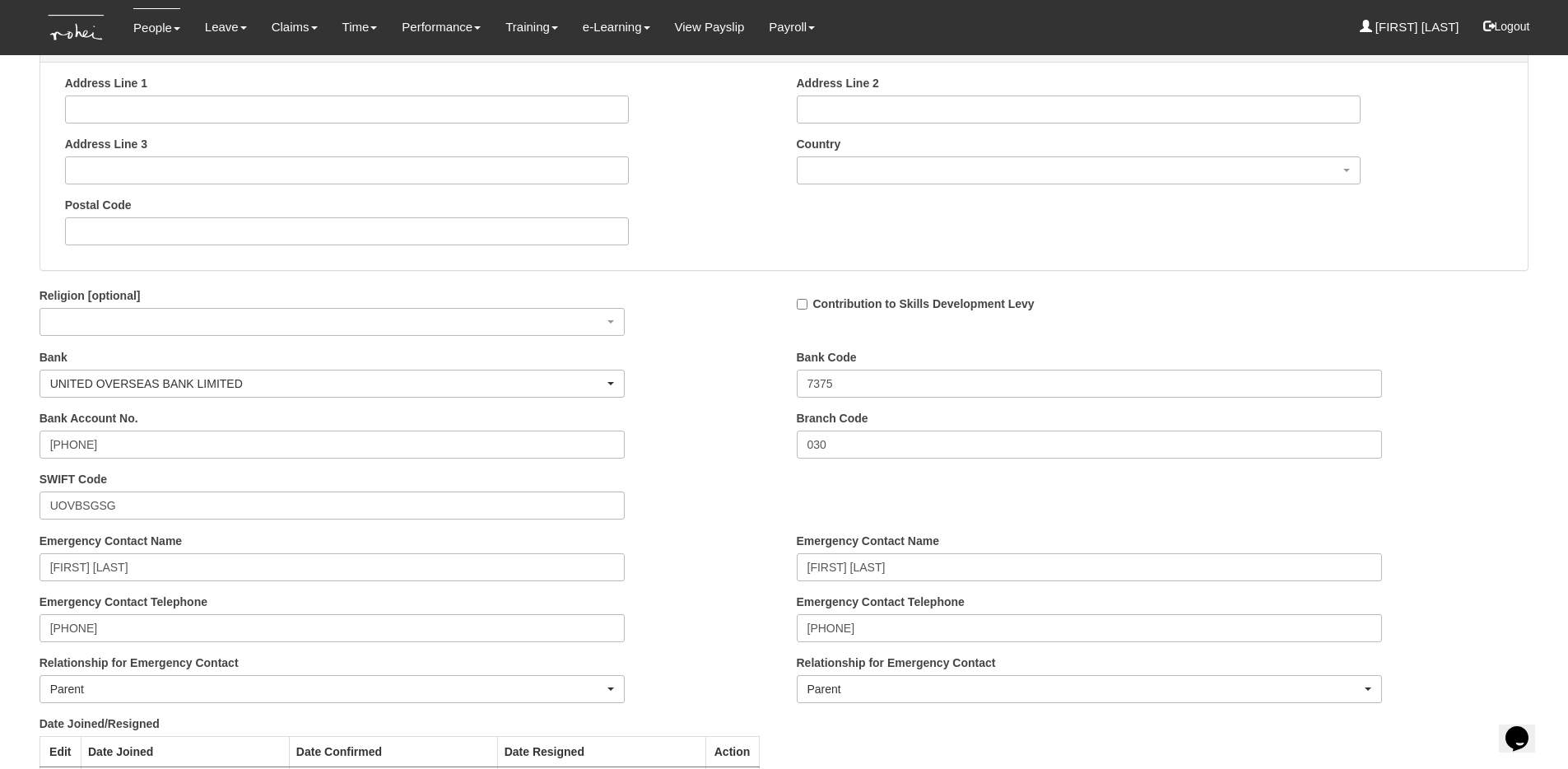 scroll, scrollTop: 1506, scrollLeft: 0, axis: vertical 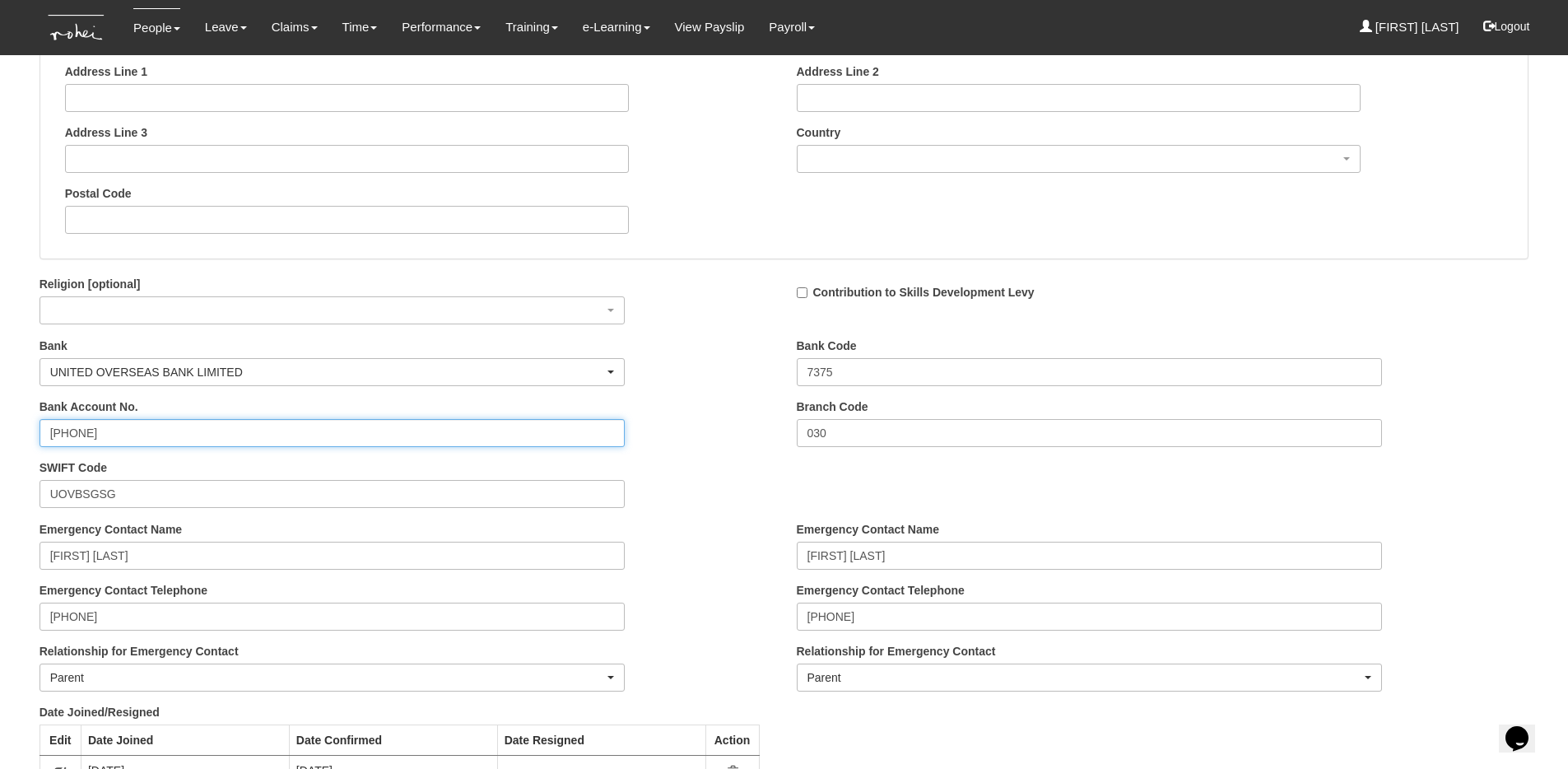 click on "462-378-585-2" at bounding box center (333, 433) 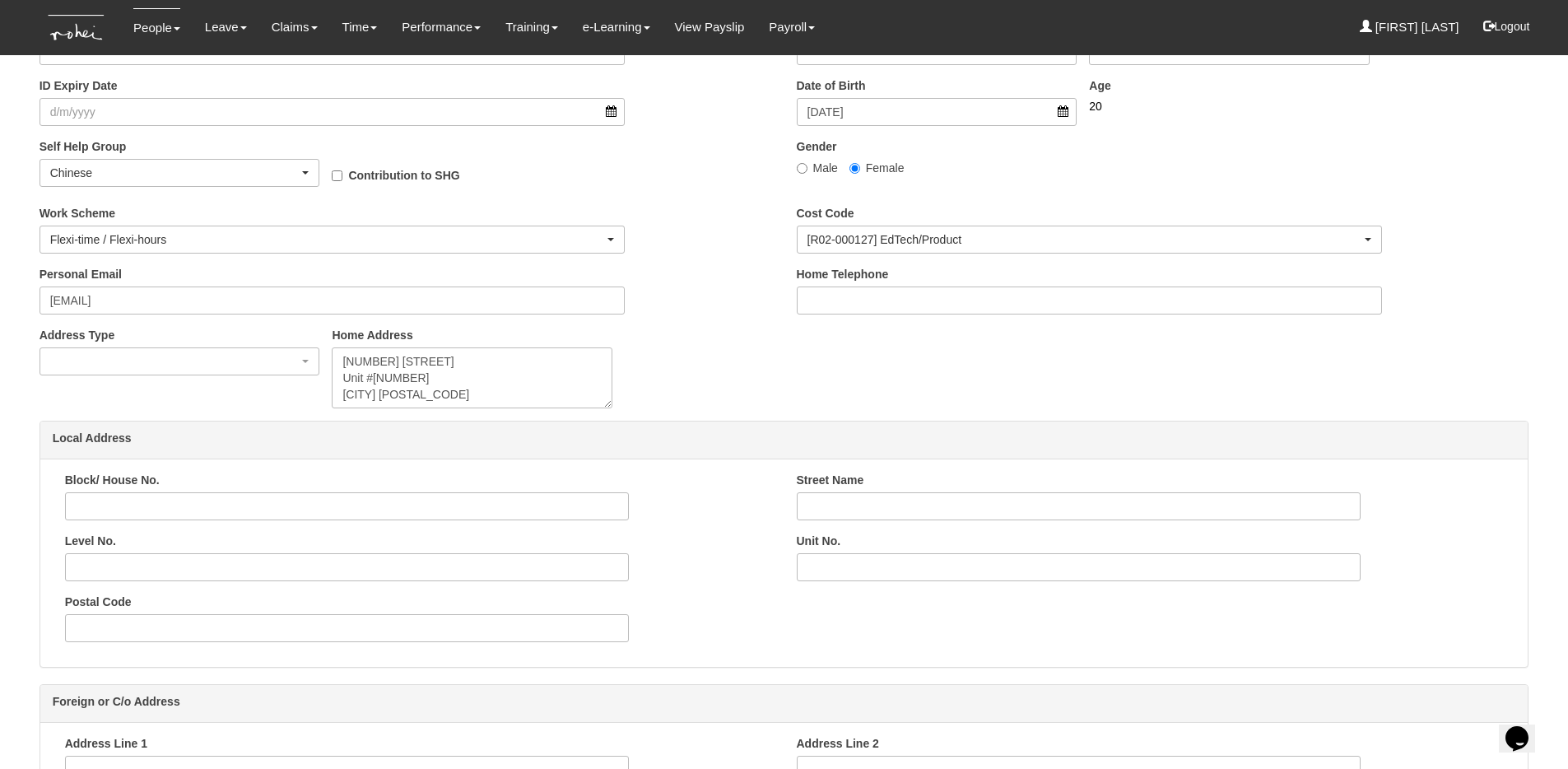 scroll, scrollTop: 832, scrollLeft: 0, axis: vertical 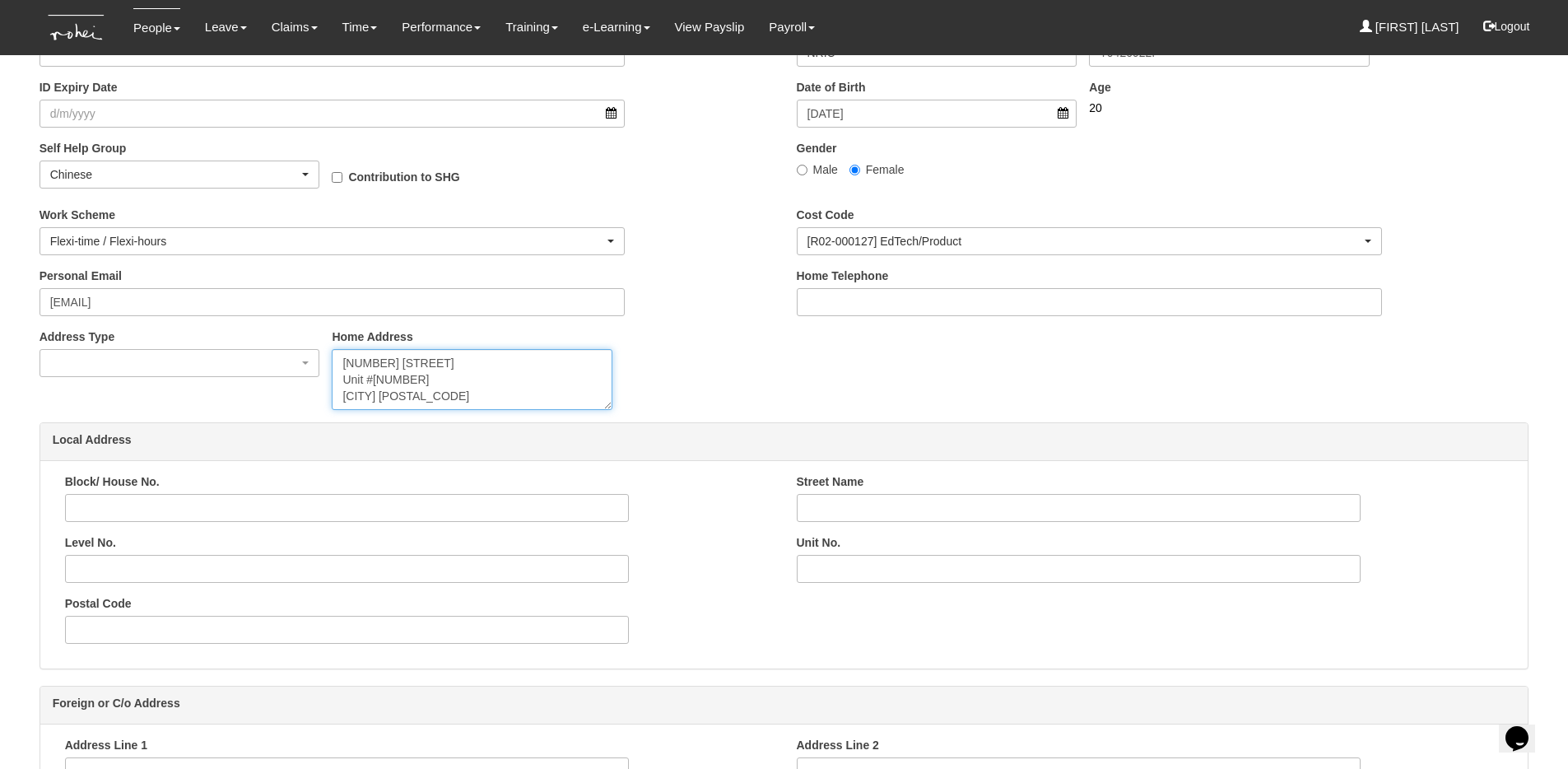 click on "311 Bukit Timah Road
Unit #03-03
Singapore 259709" at bounding box center [472, 380] 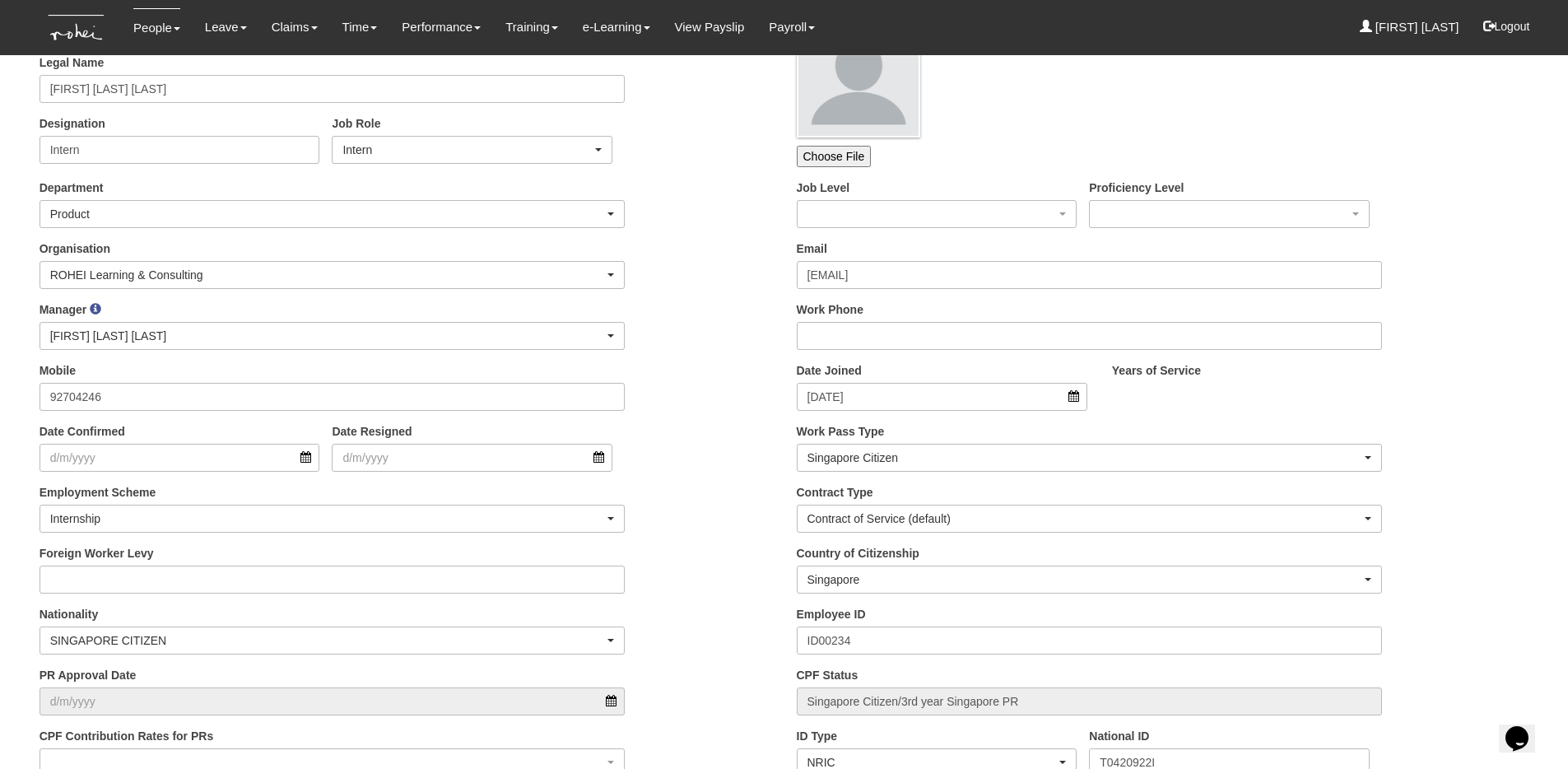 scroll, scrollTop: 39, scrollLeft: 0, axis: vertical 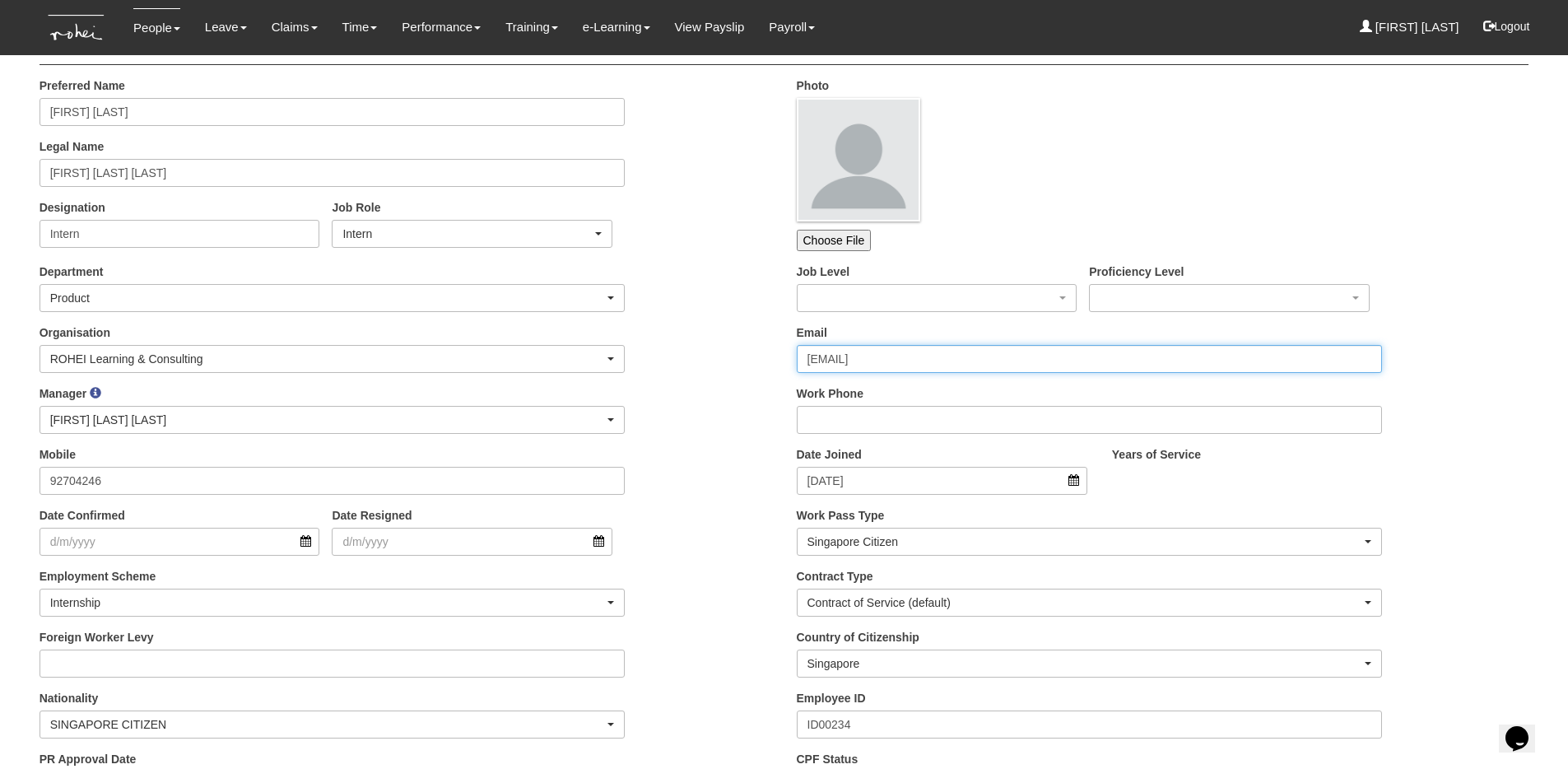 click on "elise.sun@rohei.com" at bounding box center [1090, 359] 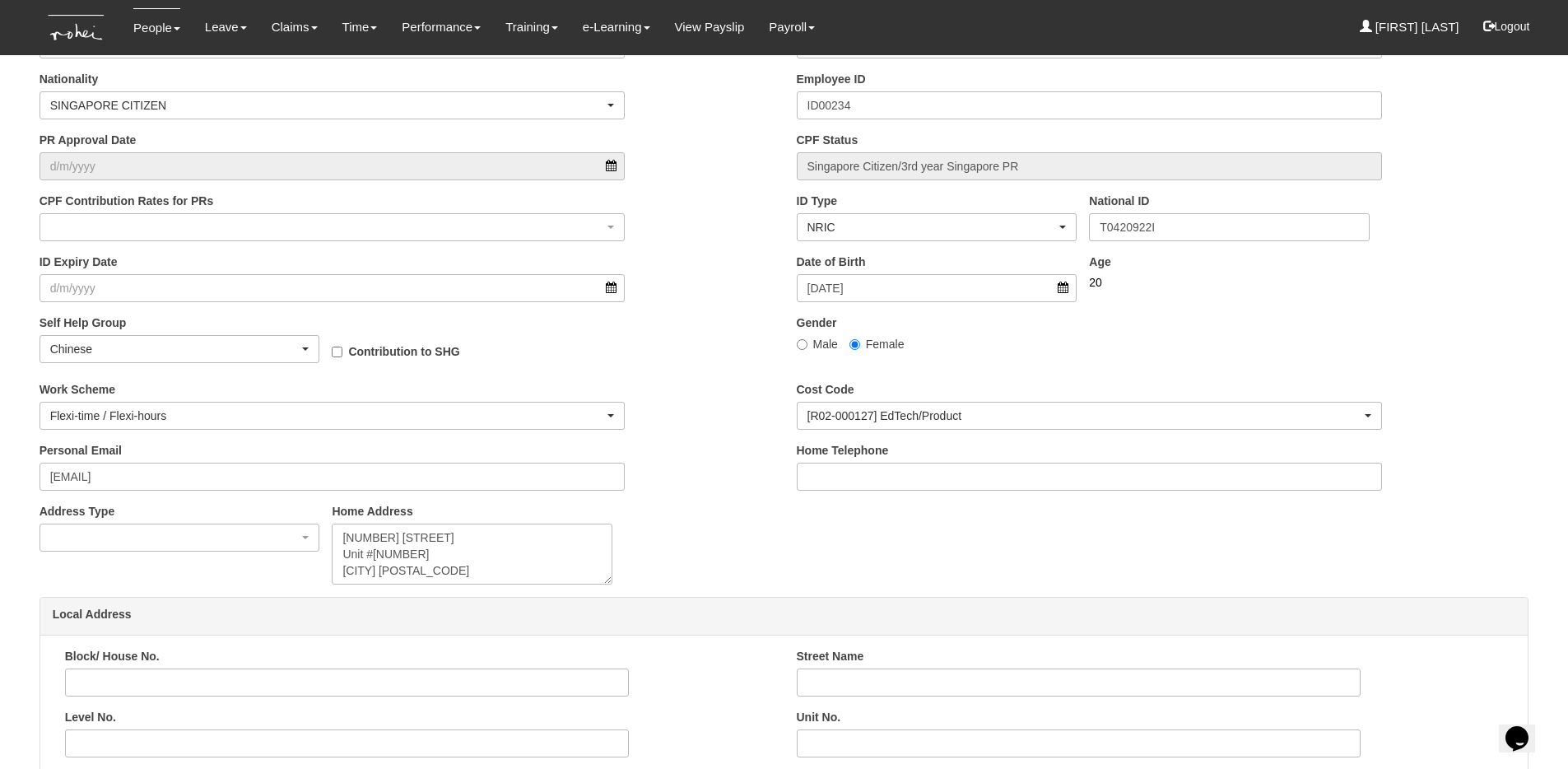 scroll, scrollTop: 680, scrollLeft: 0, axis: vertical 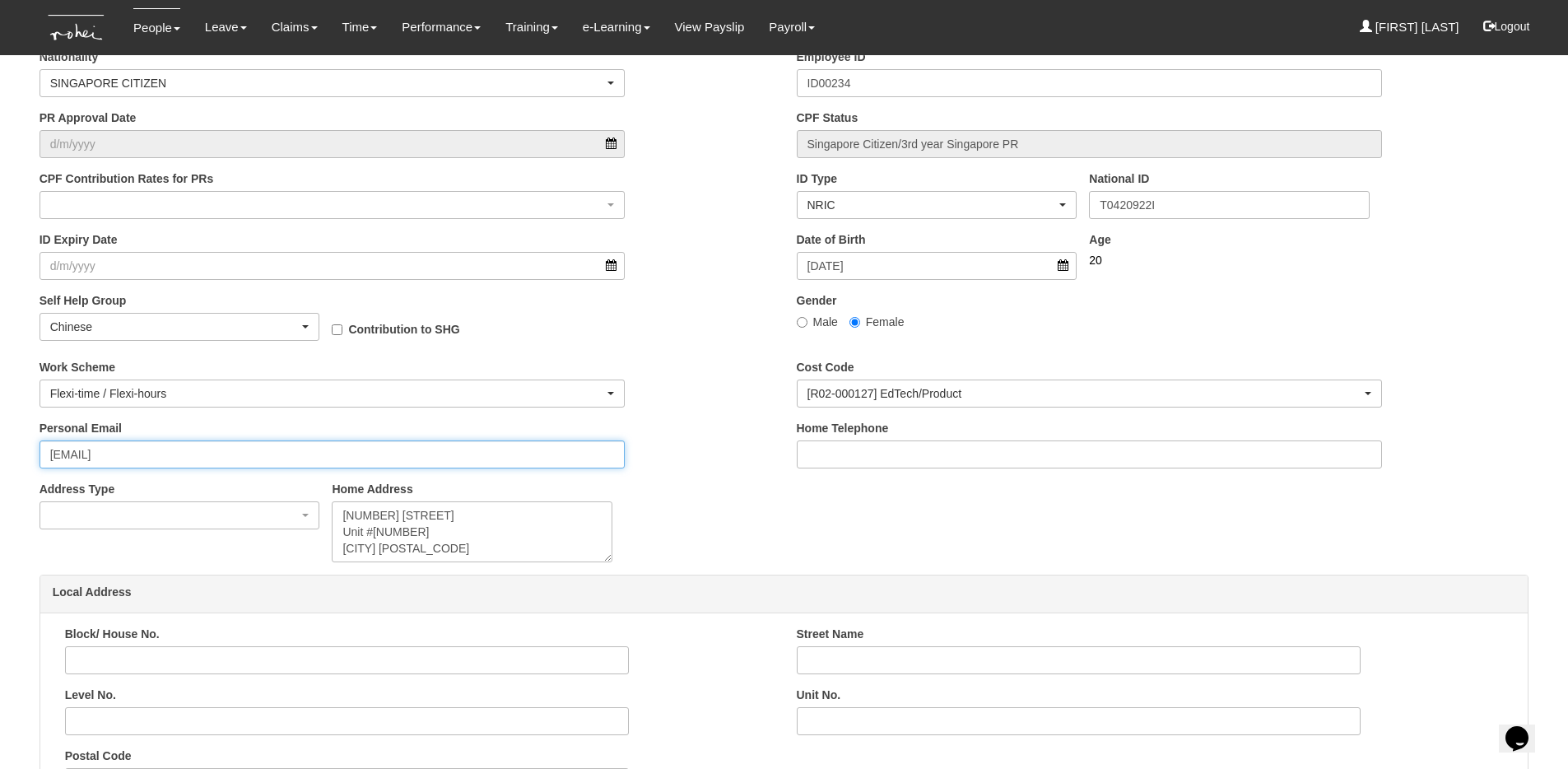 click on "elisellsun@gmail.com" at bounding box center [333, 454] 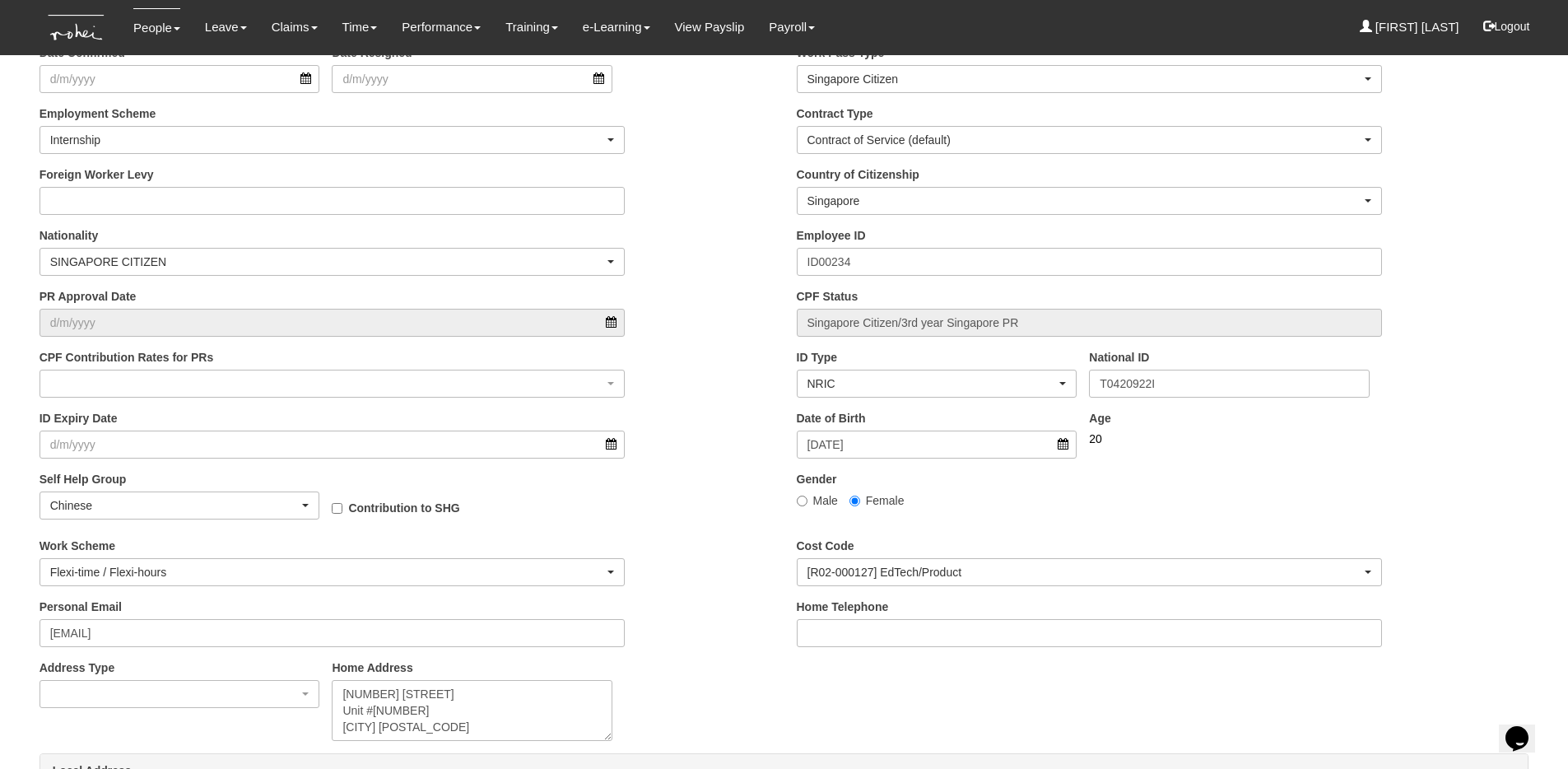 scroll, scrollTop: 0, scrollLeft: 0, axis: both 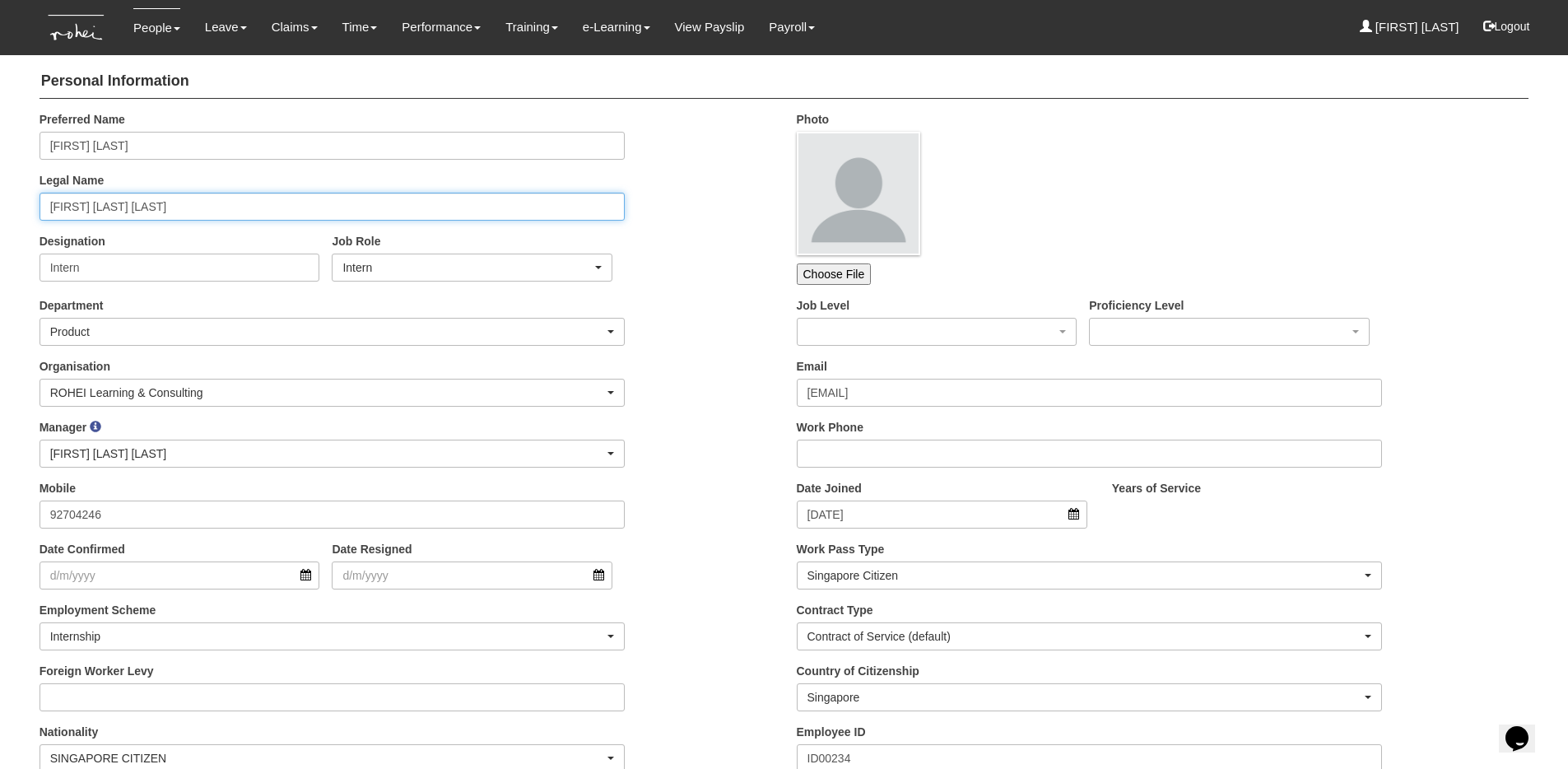 click on "Elise Sun Li Lyn" at bounding box center (333, 207) 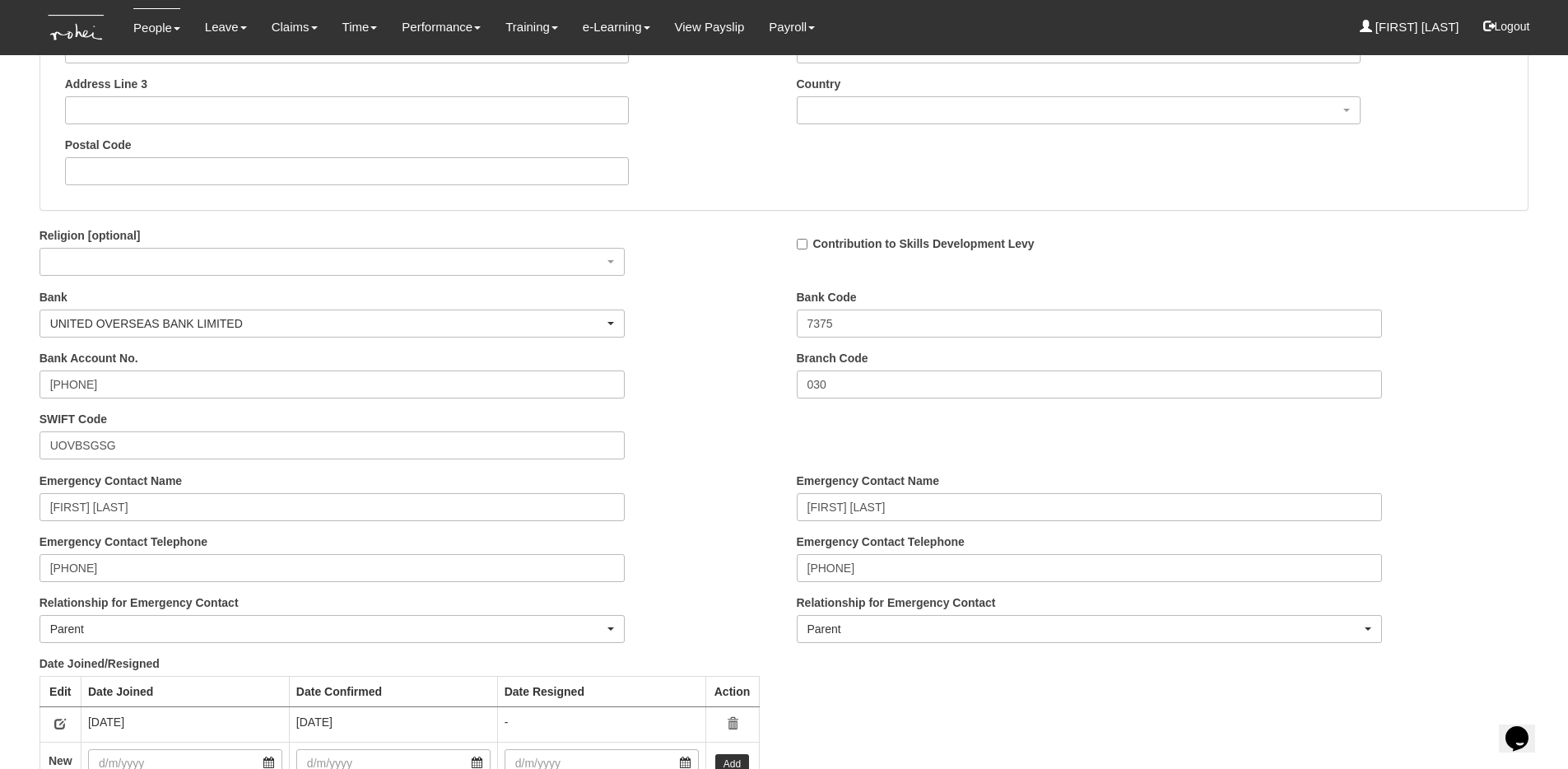 scroll, scrollTop: 1564, scrollLeft: 0, axis: vertical 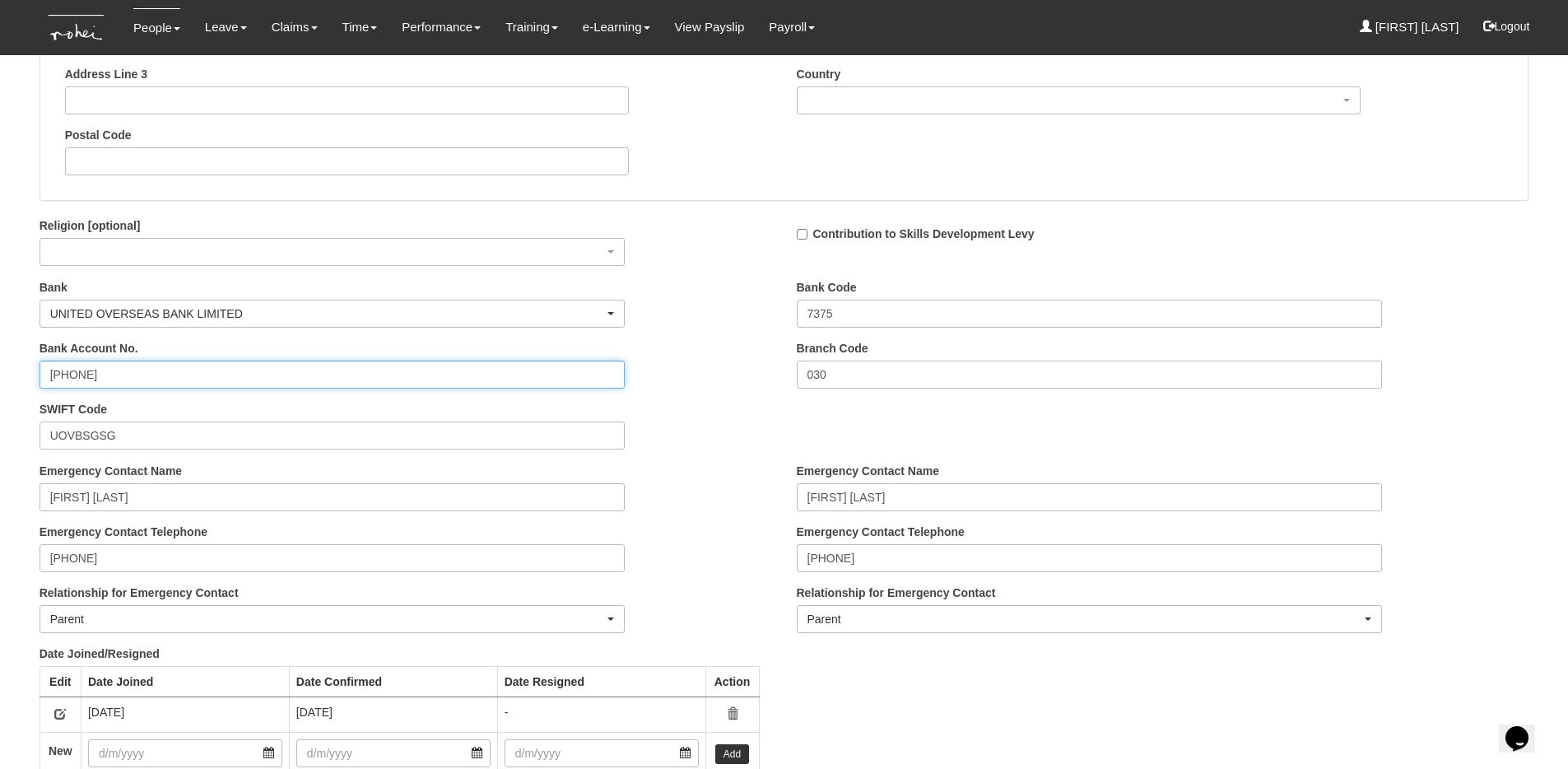click on "462-378-585-2" at bounding box center (333, 375) 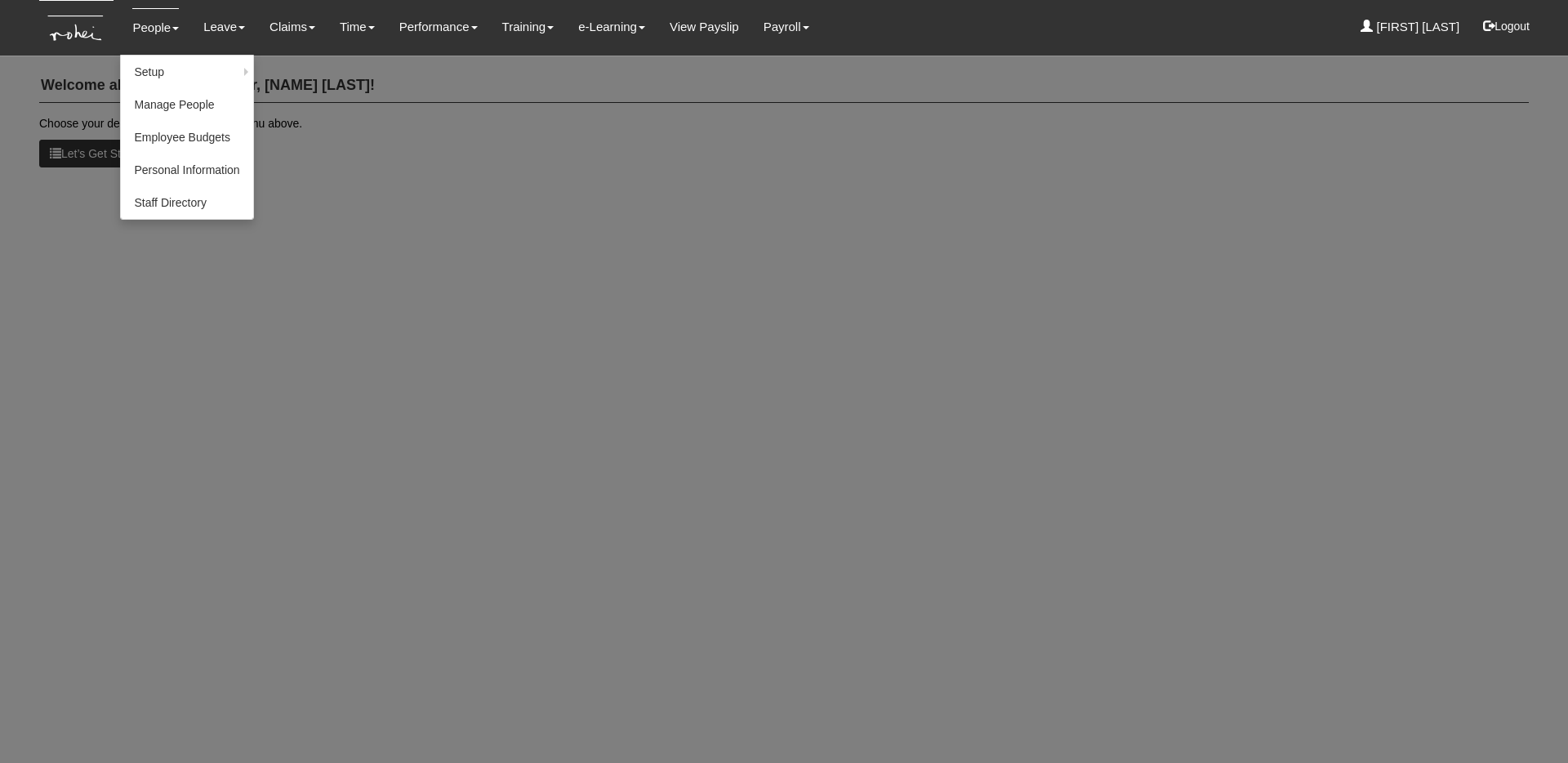 scroll, scrollTop: 0, scrollLeft: 0, axis: both 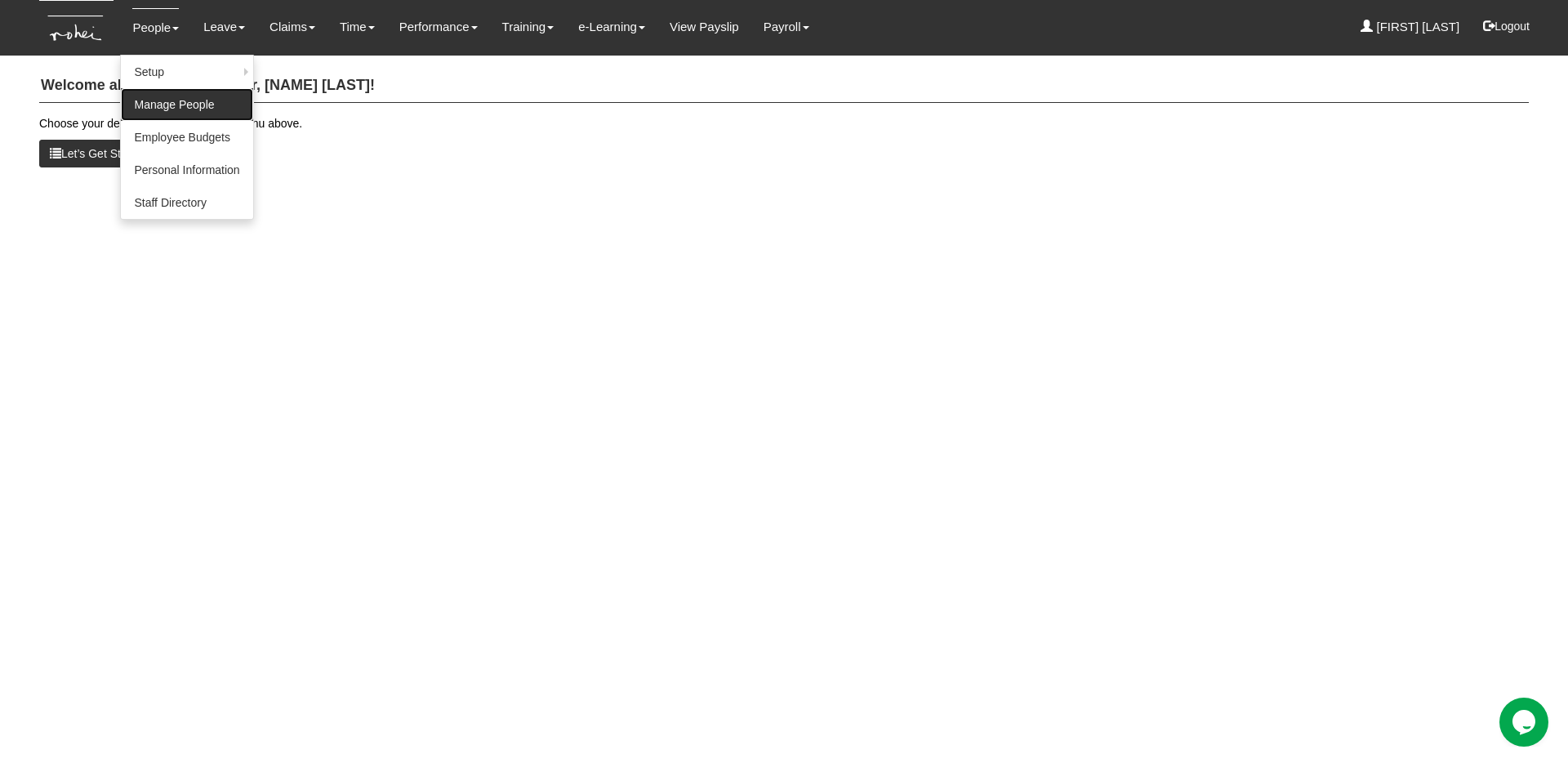 click on "Manage People" at bounding box center (186, 105) 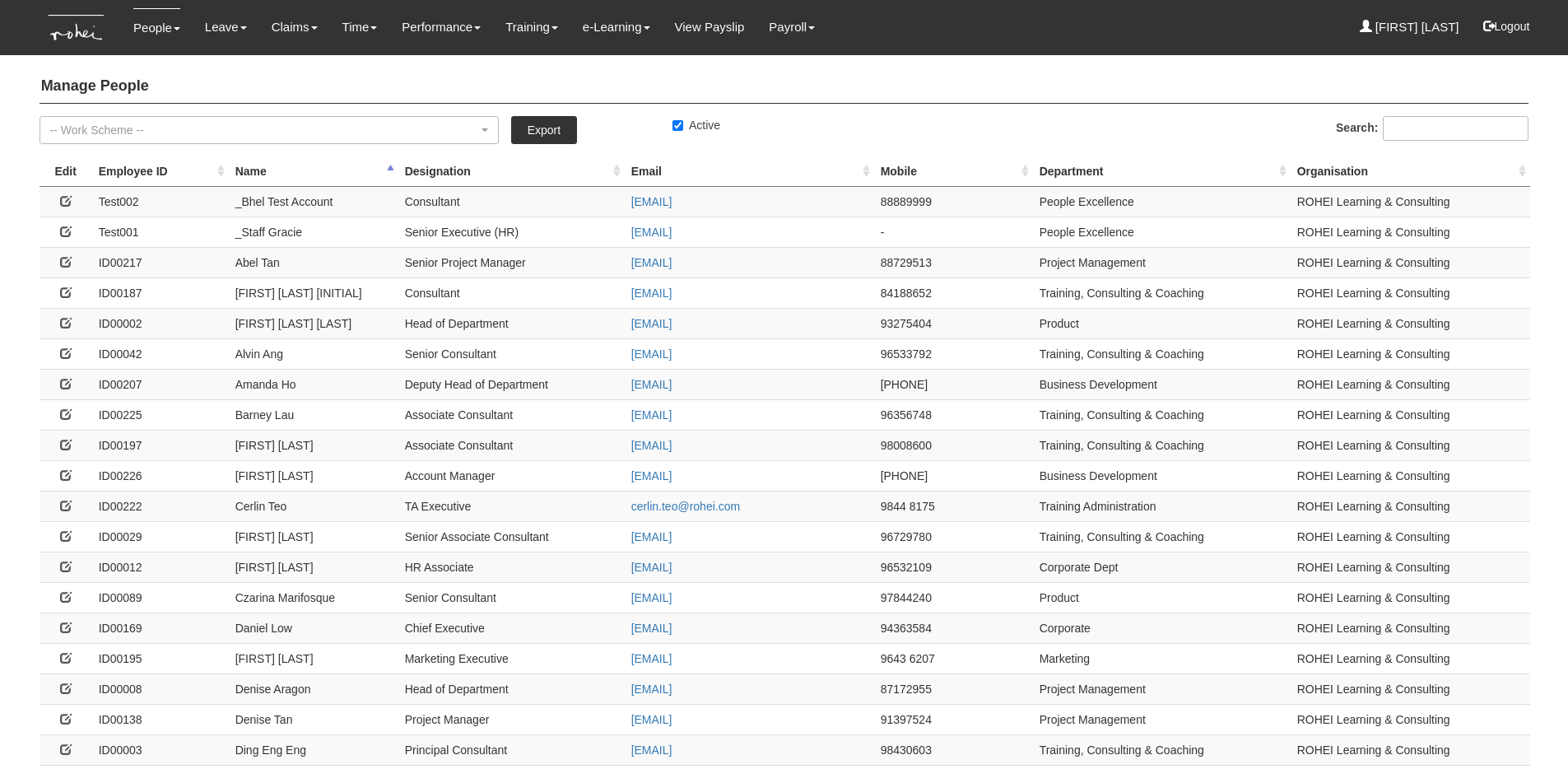 select on "50" 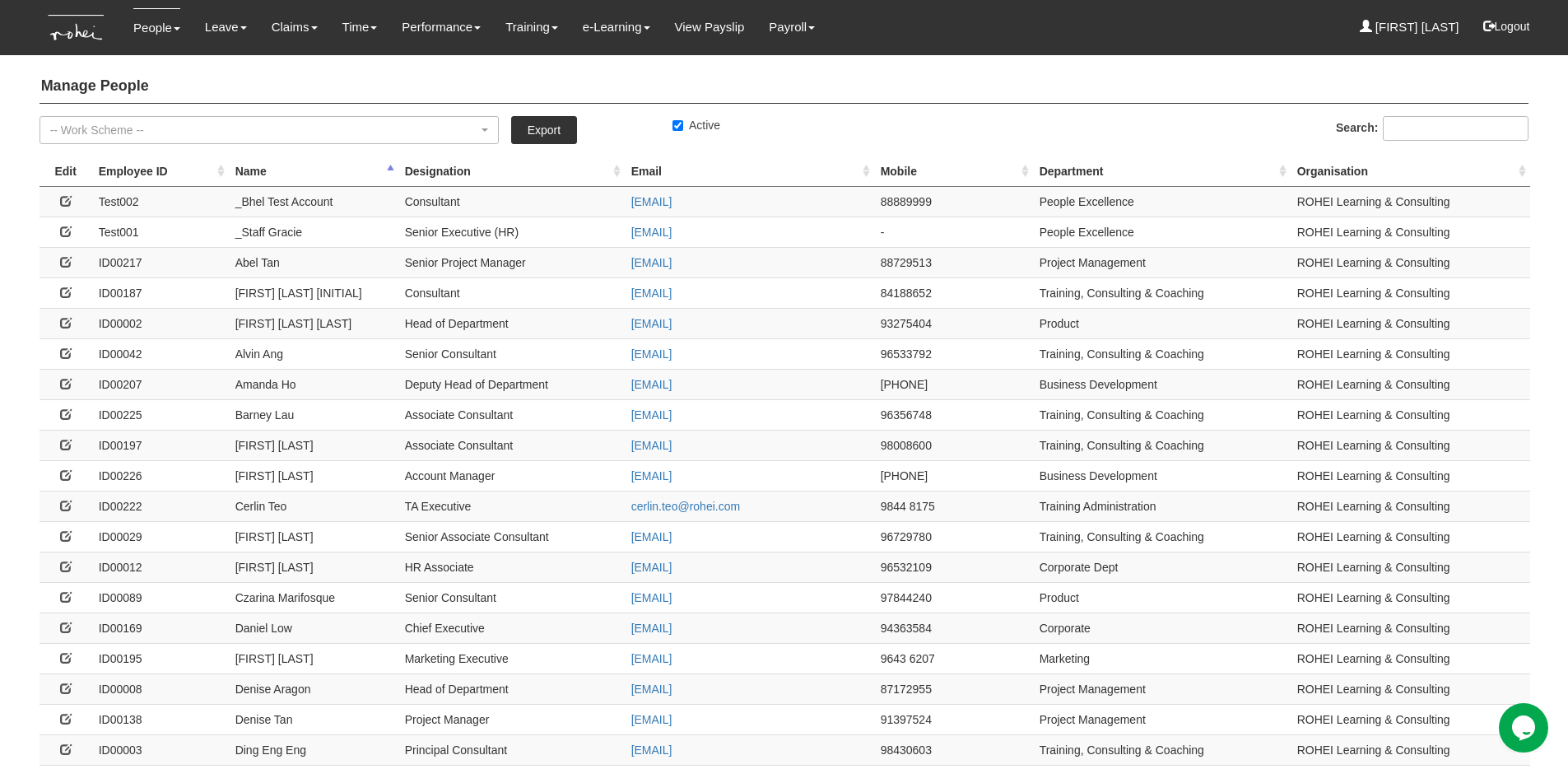 scroll, scrollTop: 0, scrollLeft: 0, axis: both 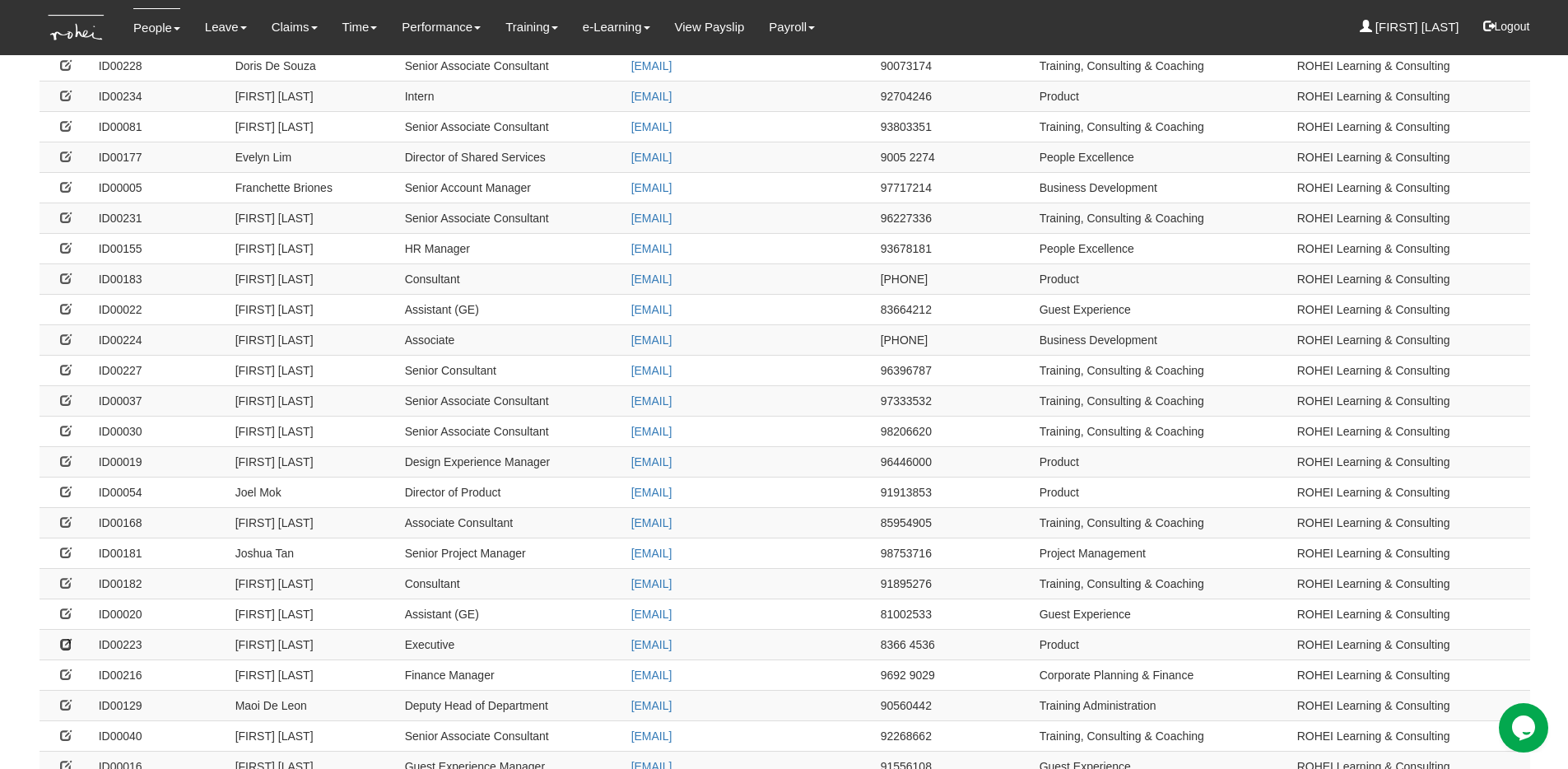 click at bounding box center [66, 644] 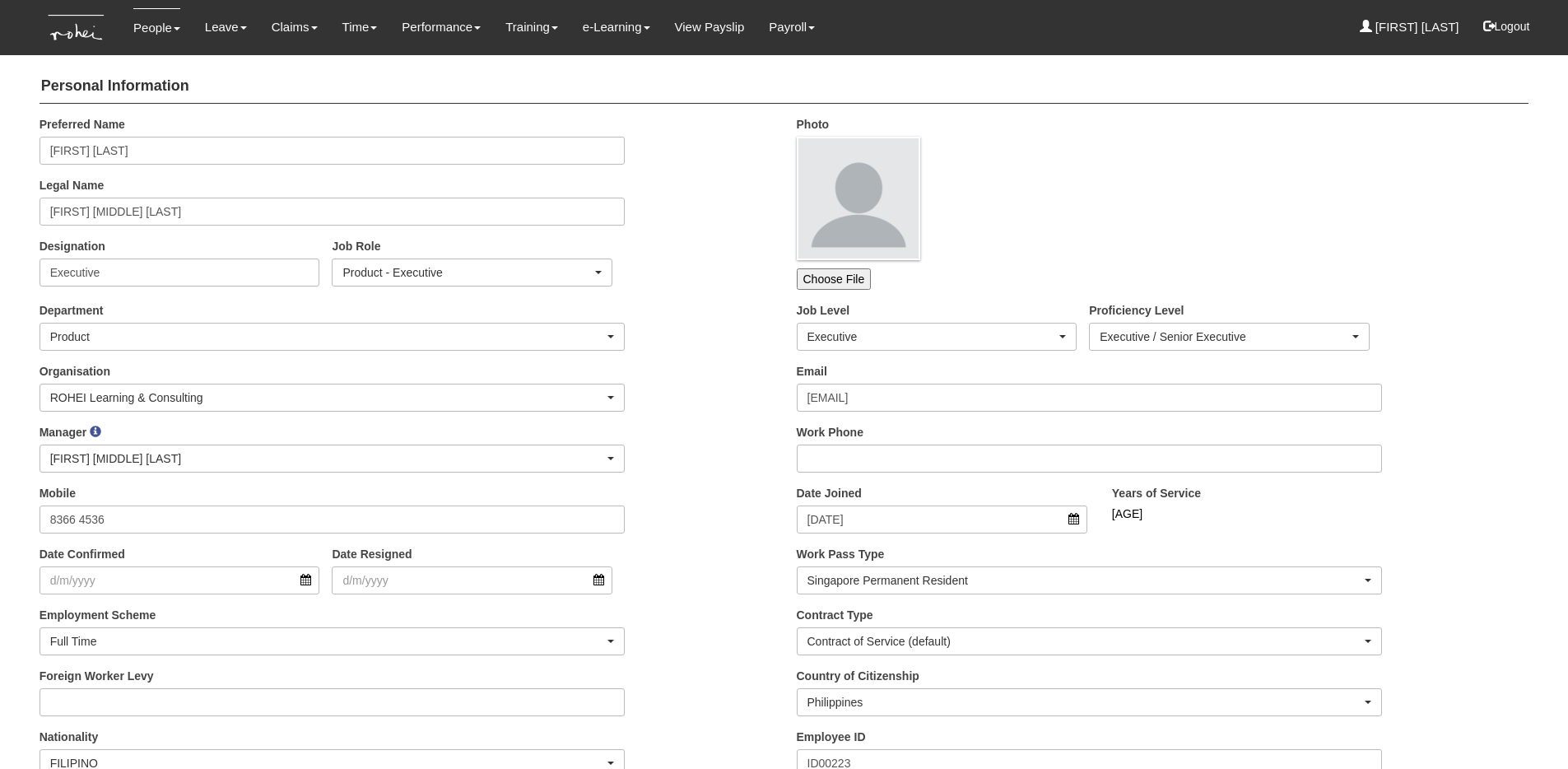 scroll, scrollTop: 0, scrollLeft: 0, axis: both 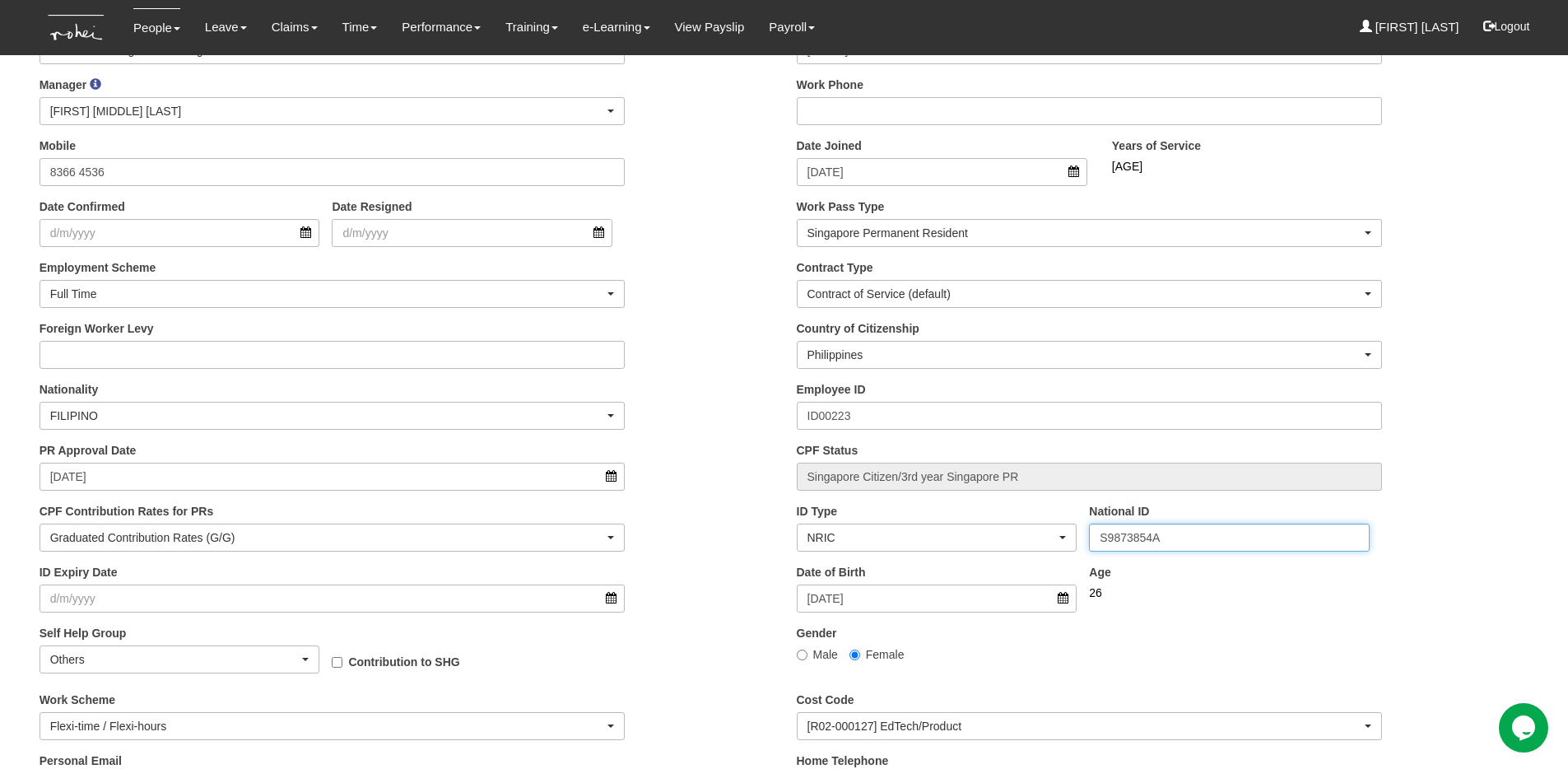 click on "S9873854A" at bounding box center [1229, 538] 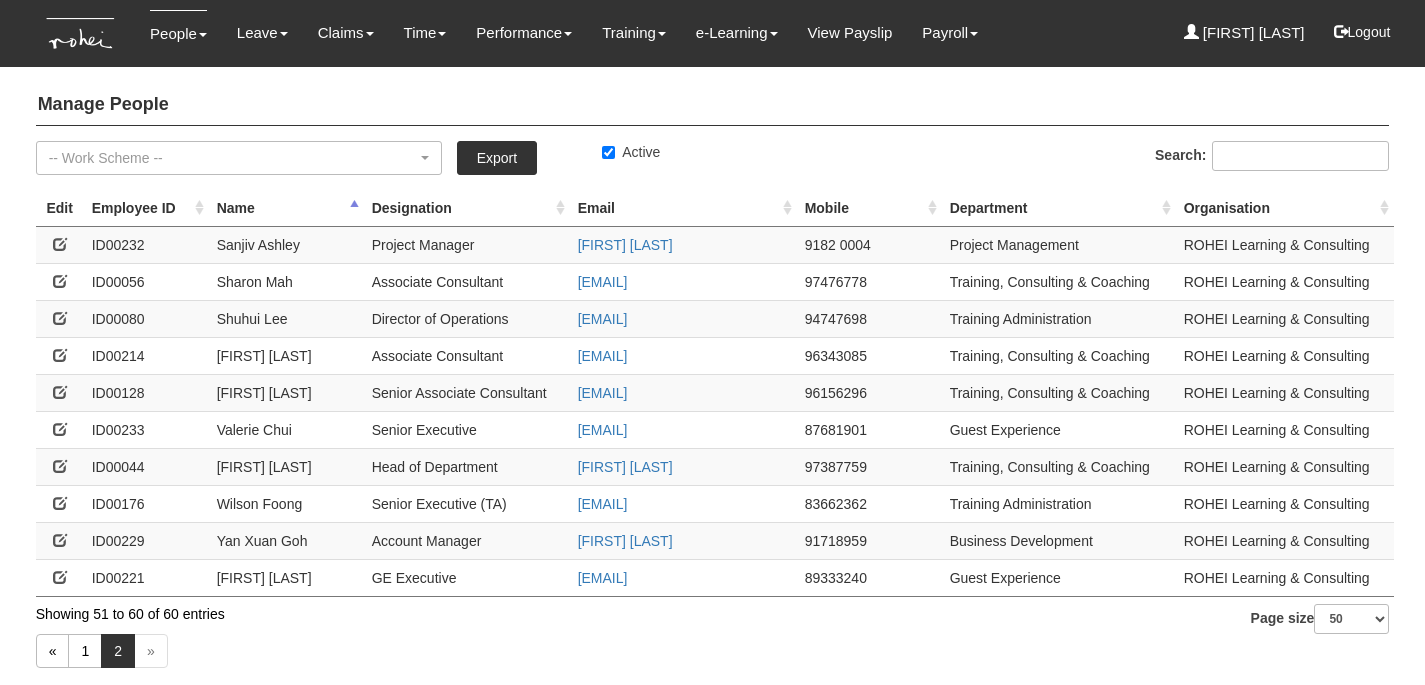 select on "50" 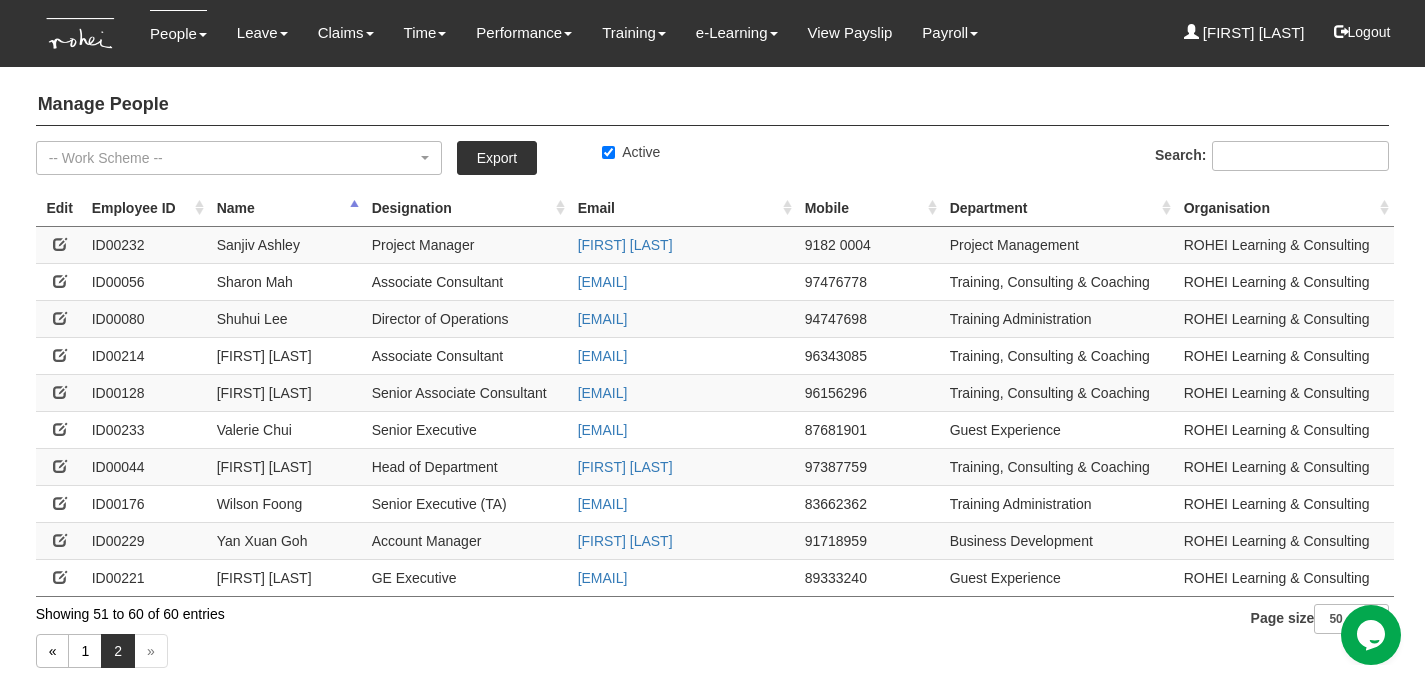 scroll, scrollTop: 10, scrollLeft: 0, axis: vertical 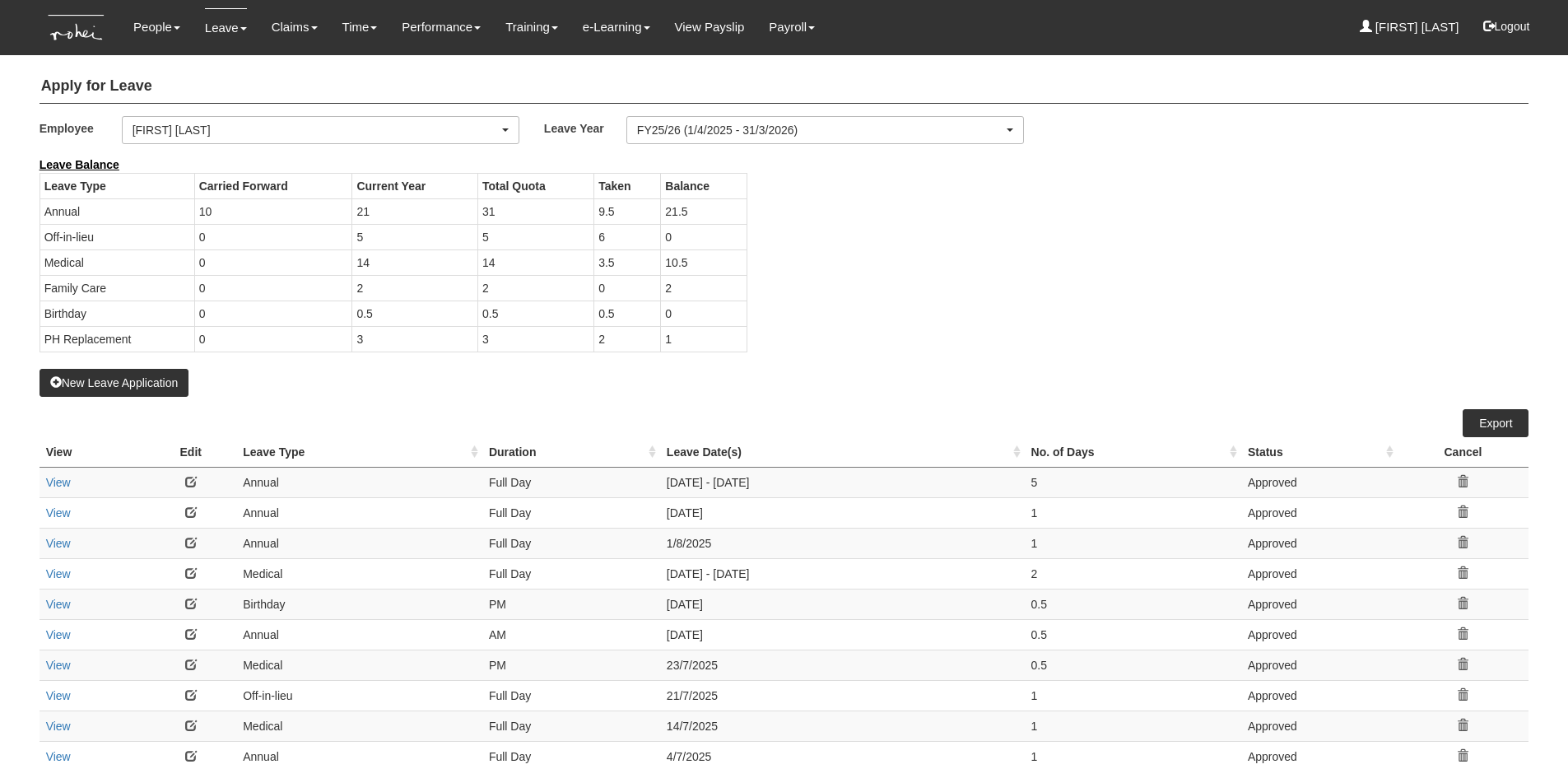 select on "c87f28ee-46e8-457b-a18d-40a9b1eaf965" 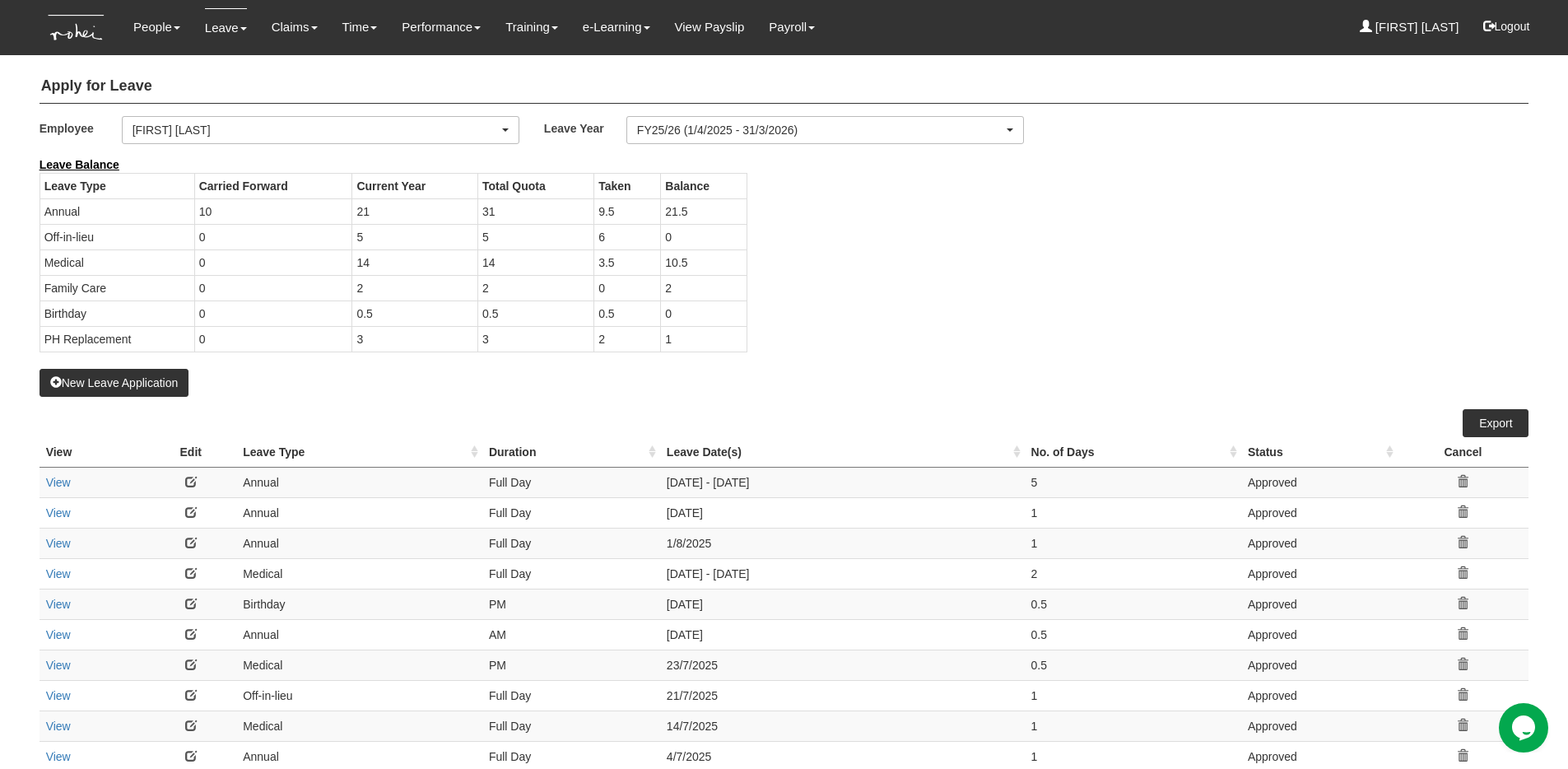 scroll, scrollTop: 0, scrollLeft: 0, axis: both 